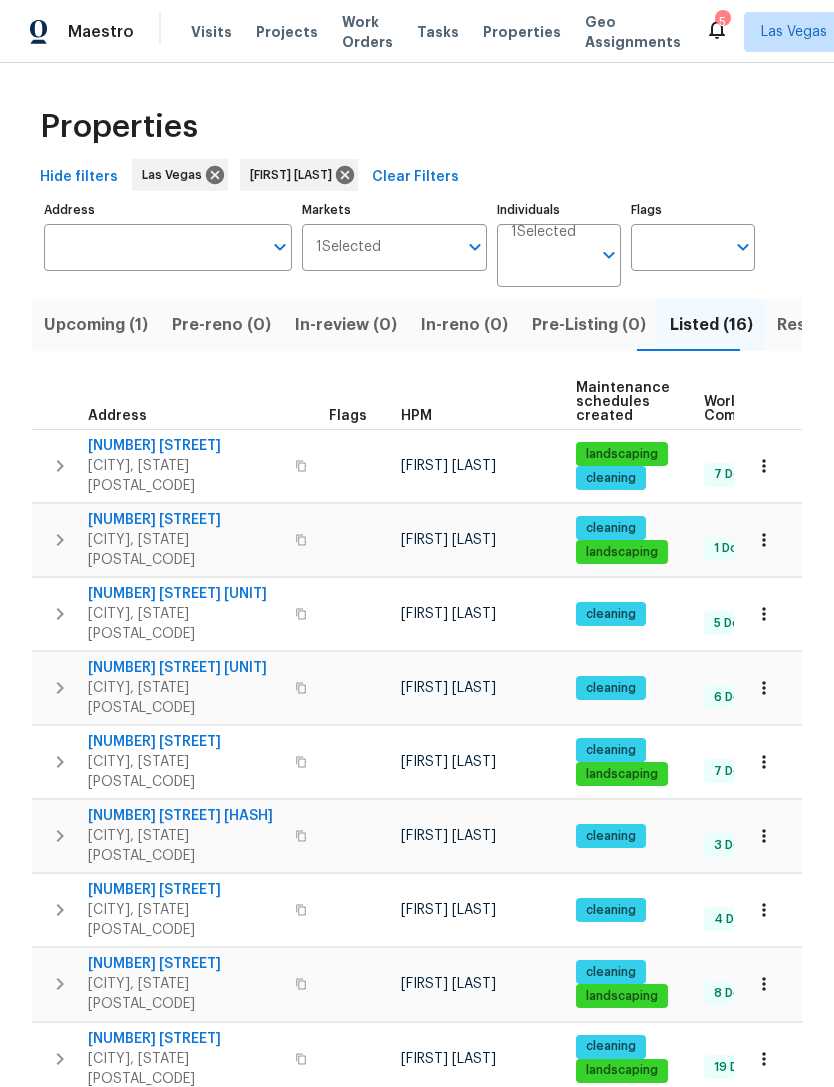 scroll, scrollTop: 0, scrollLeft: 0, axis: both 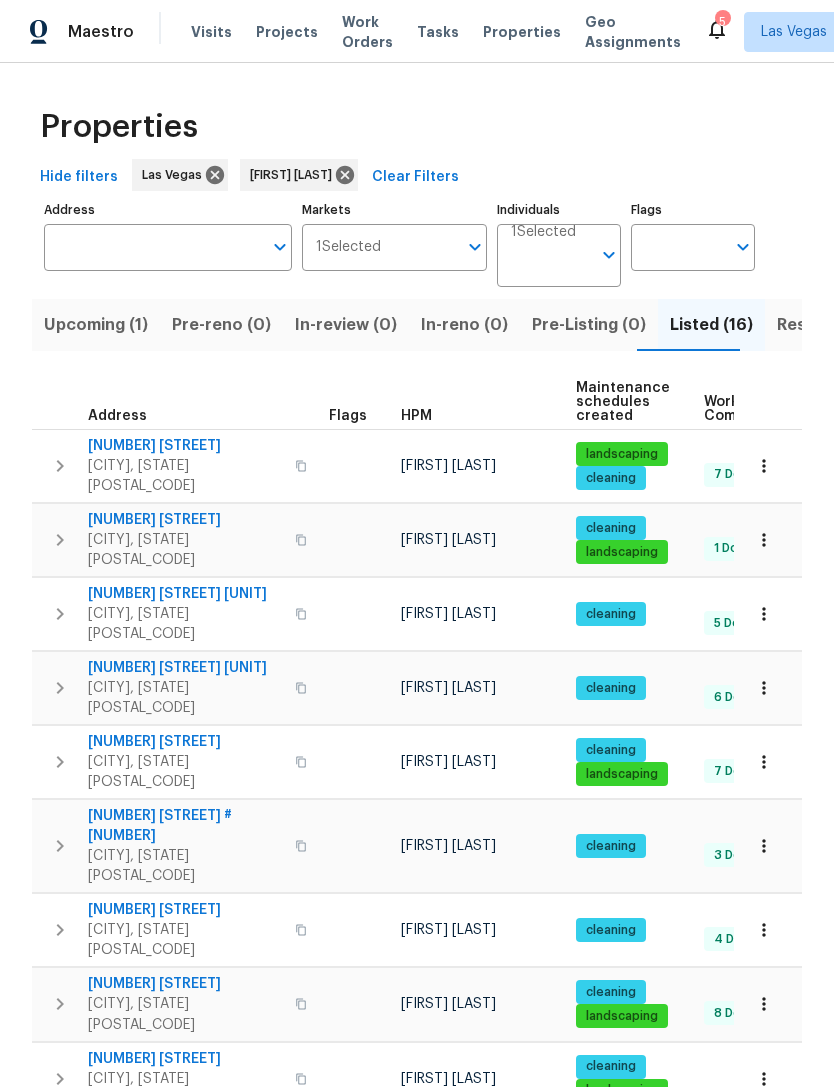 click on "Resale (7)" at bounding box center (816, 325) 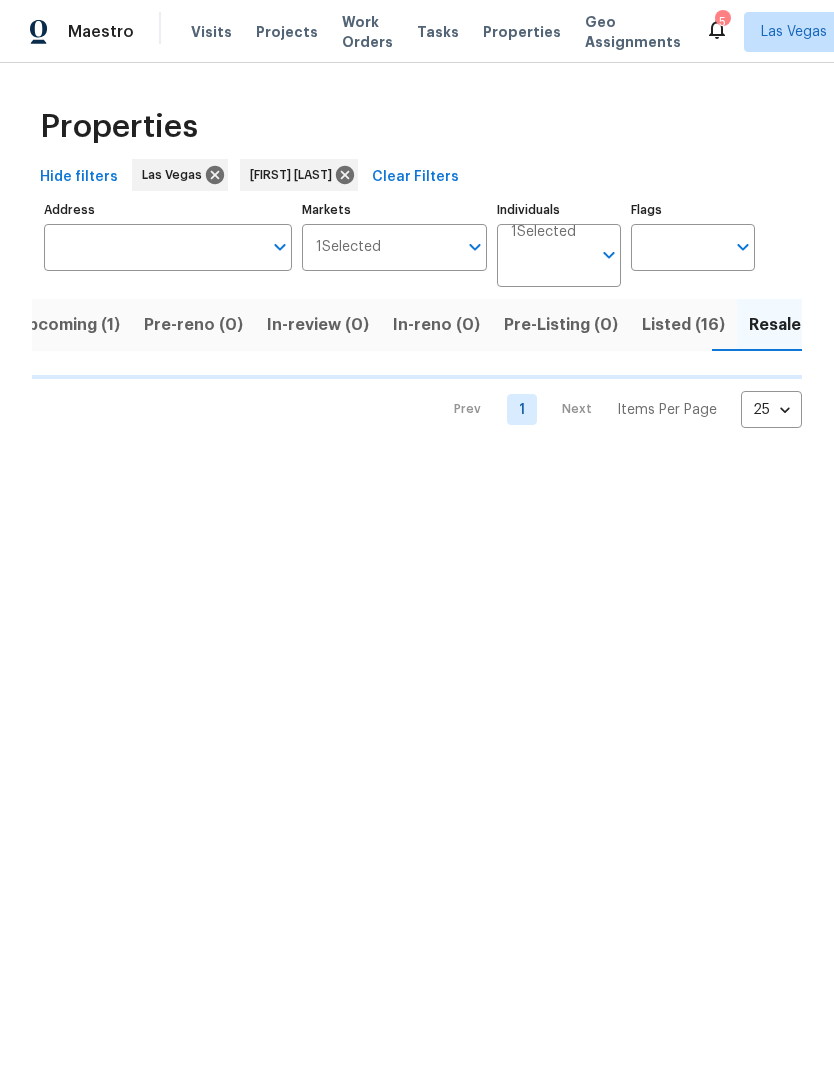 scroll, scrollTop: 0, scrollLeft: 36, axis: horizontal 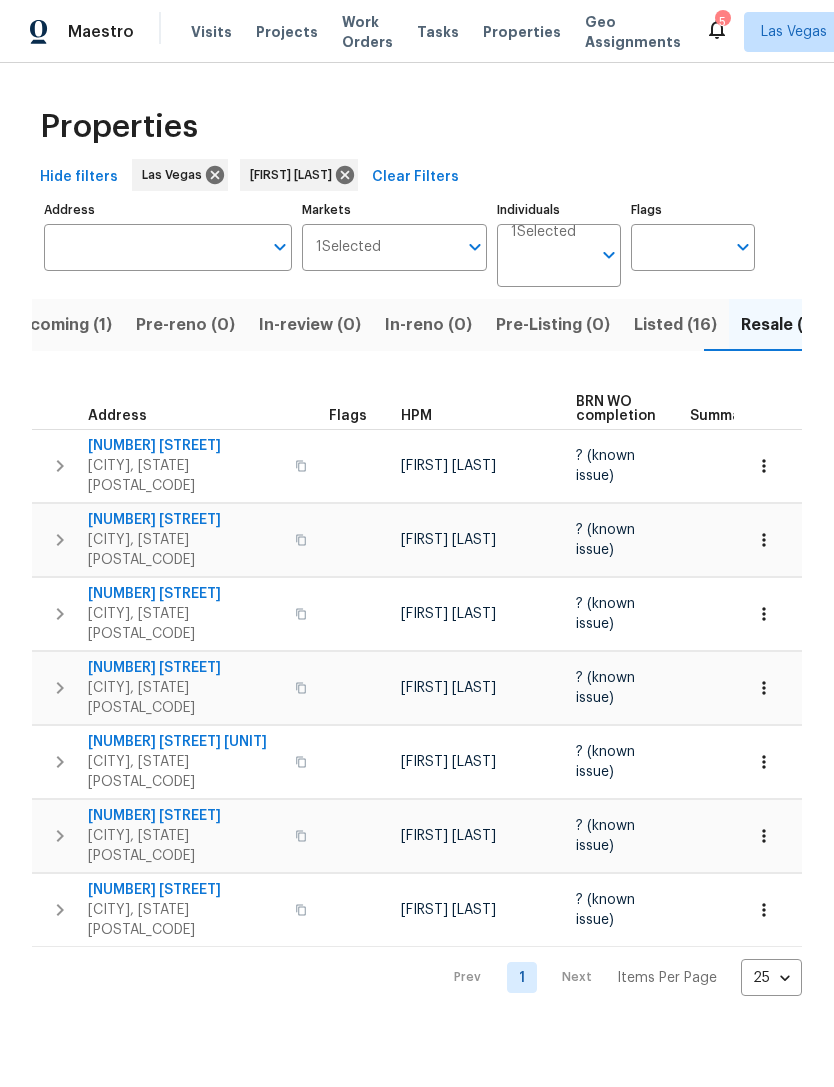 click on "3957 Placita Del Lazo" at bounding box center [185, 520] 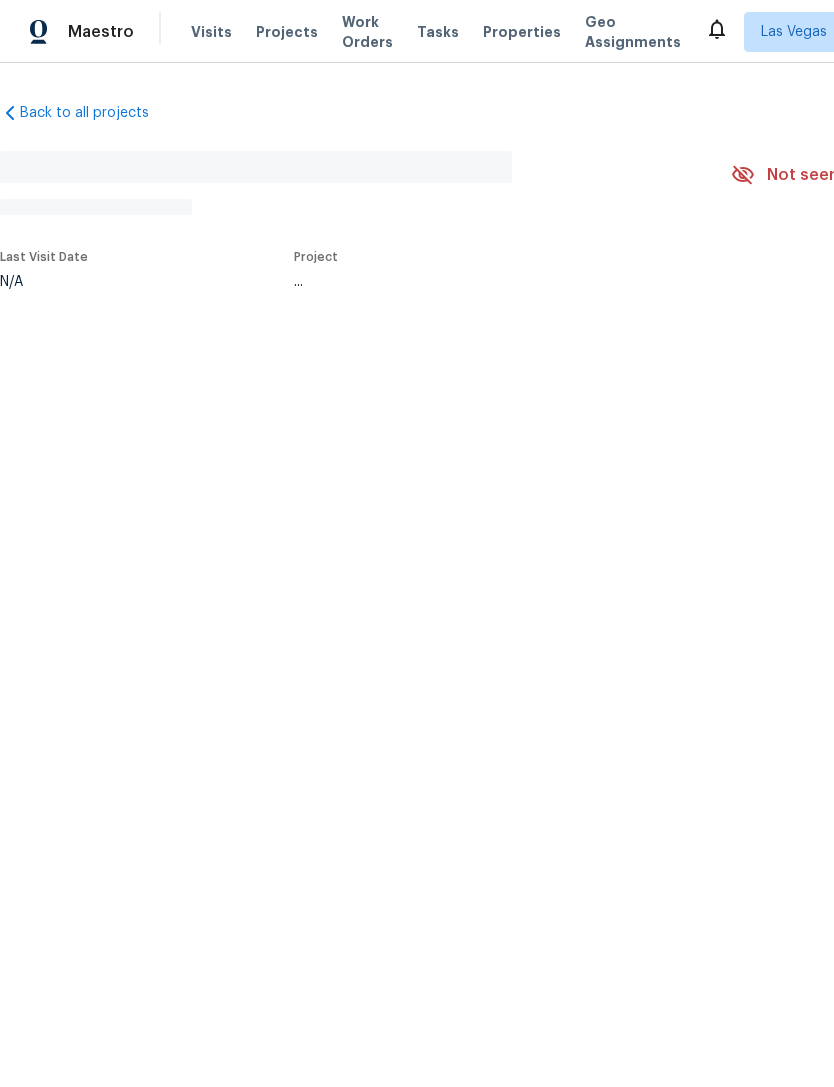 scroll, scrollTop: 0, scrollLeft: 0, axis: both 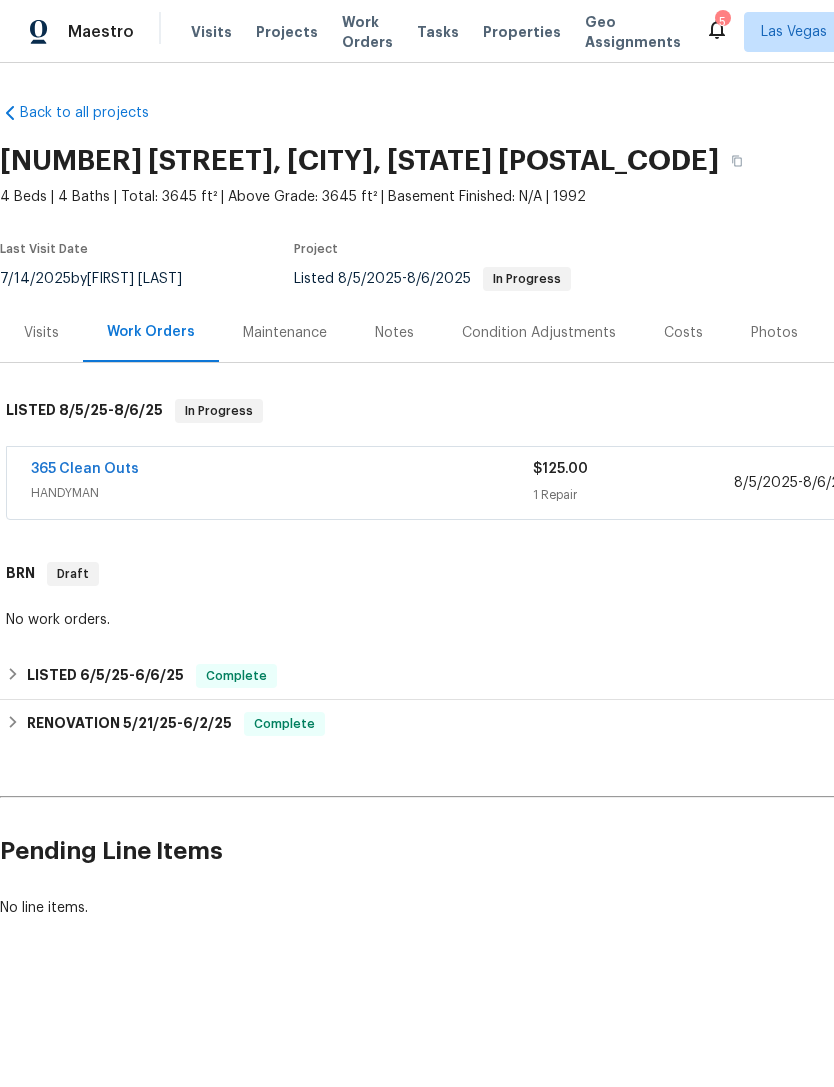 click on "365 Clean Outs" at bounding box center (85, 469) 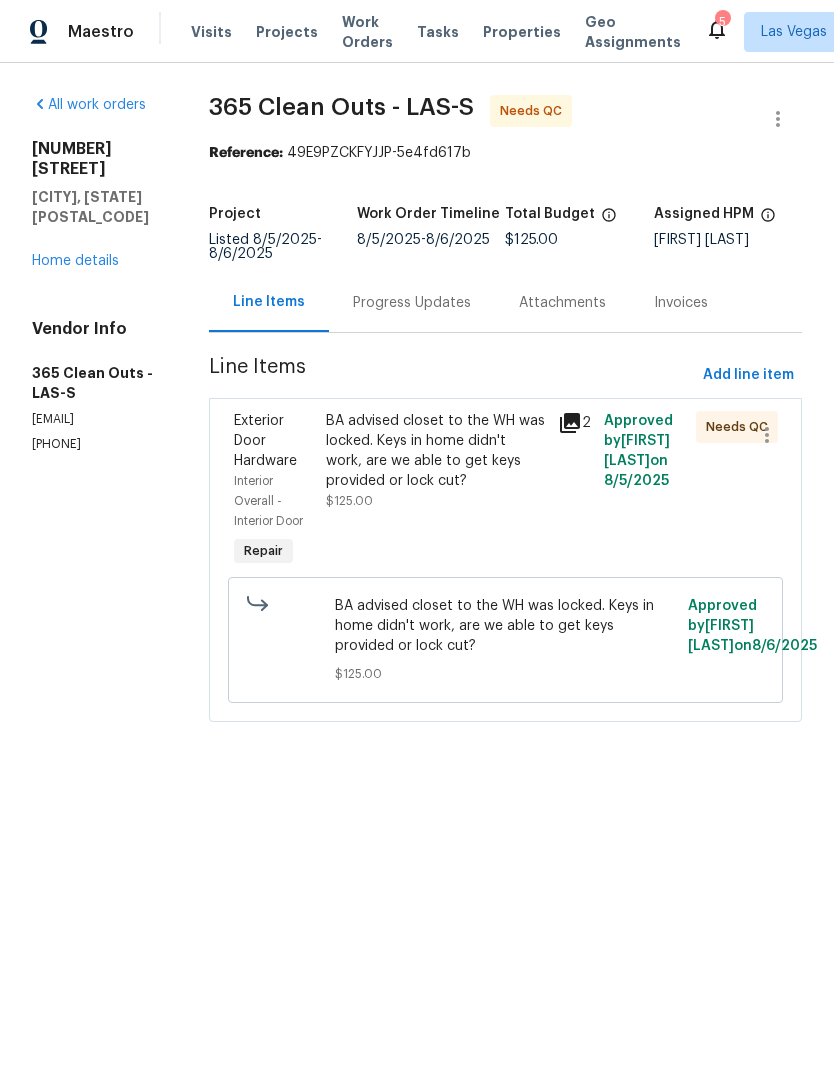 click on "BA advised closet to the WH was locked. Keys in home didn't work, are we able to get keys provided or lock cut?" at bounding box center (435, 451) 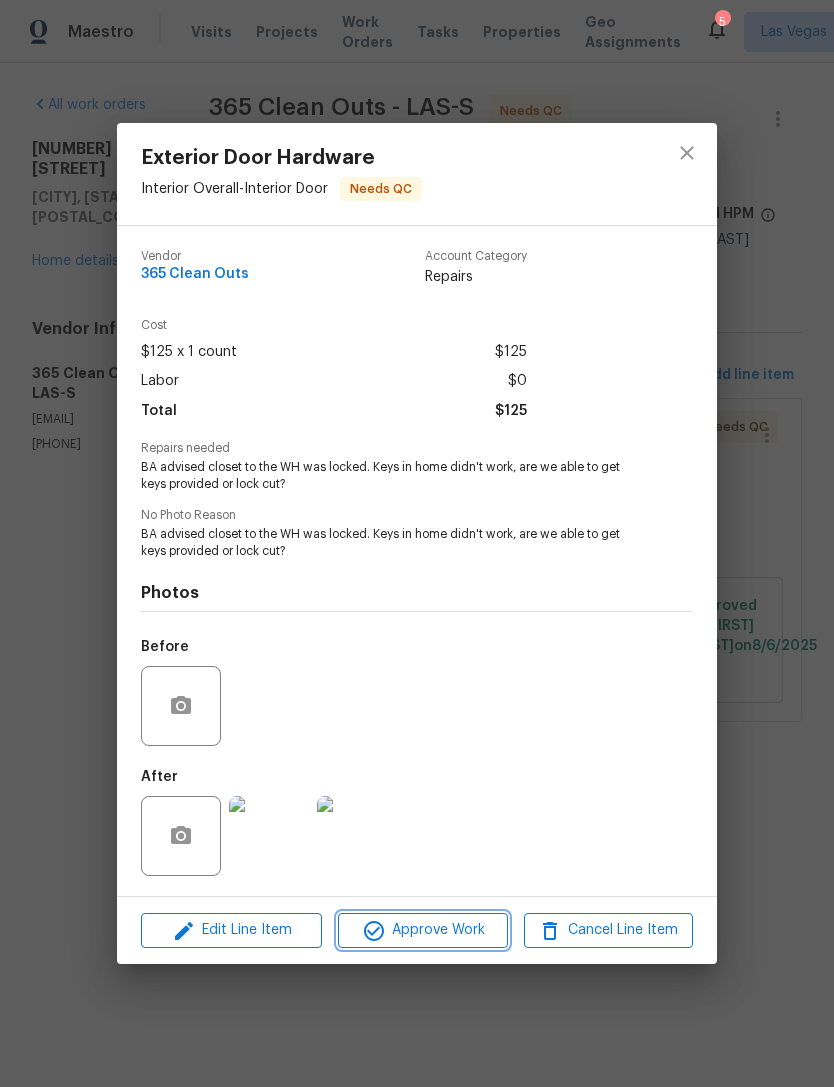click on "Approve Work" at bounding box center (422, 930) 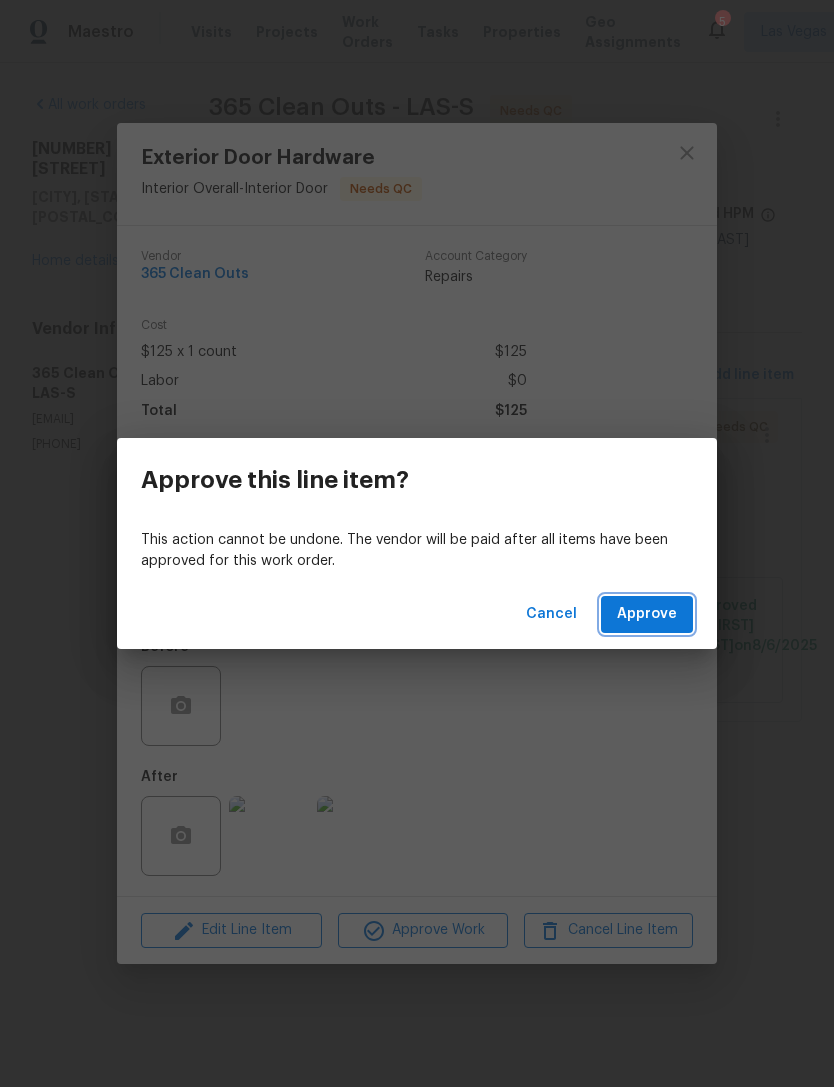click on "Approve" at bounding box center (647, 614) 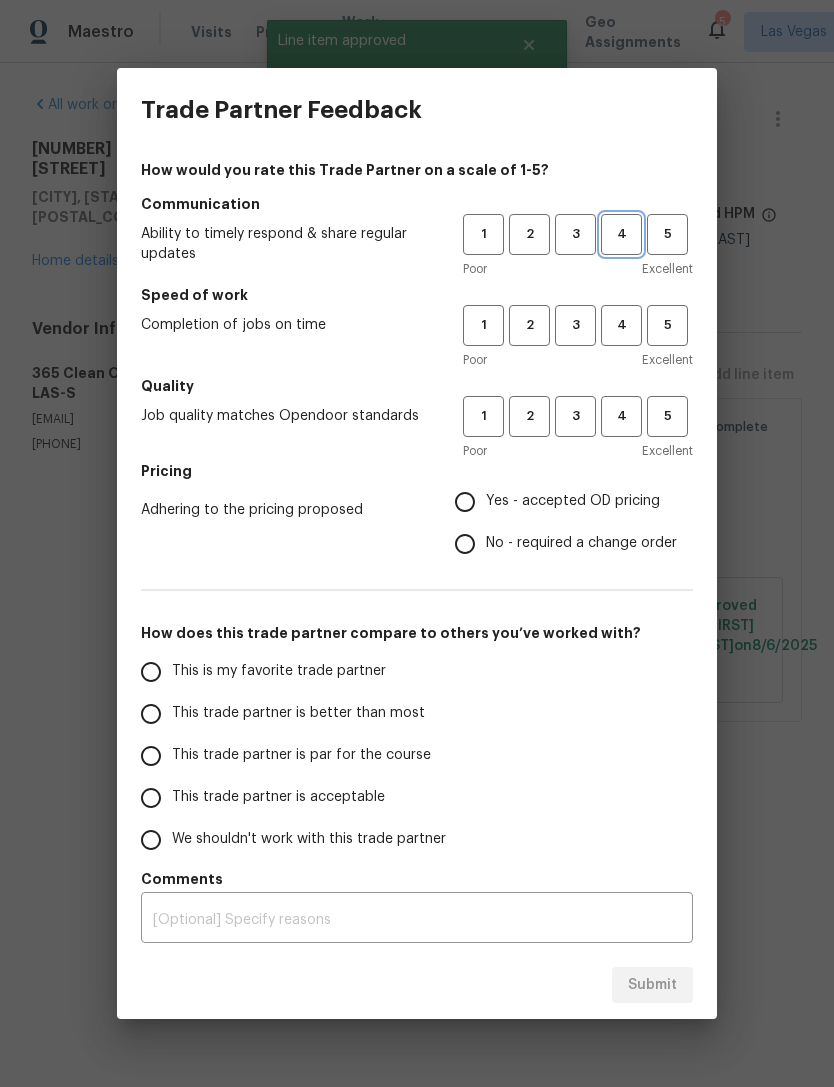 click on "4" at bounding box center [621, 234] 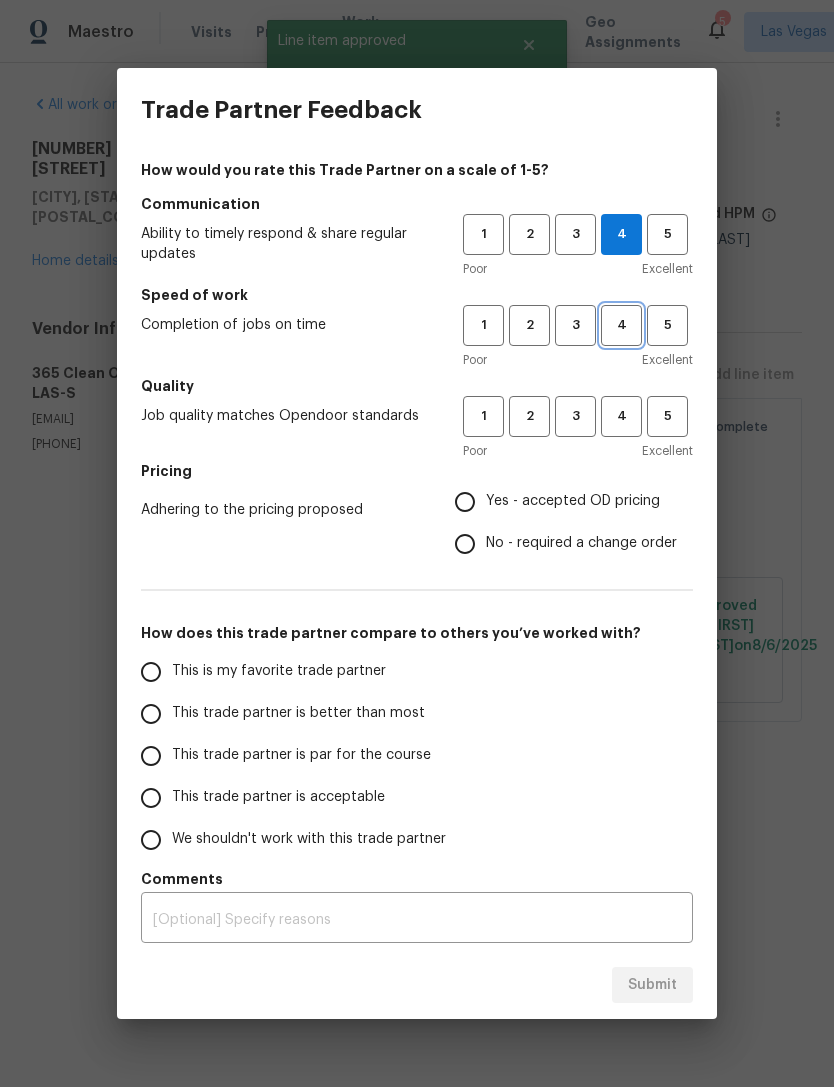 click on "4" at bounding box center [621, 325] 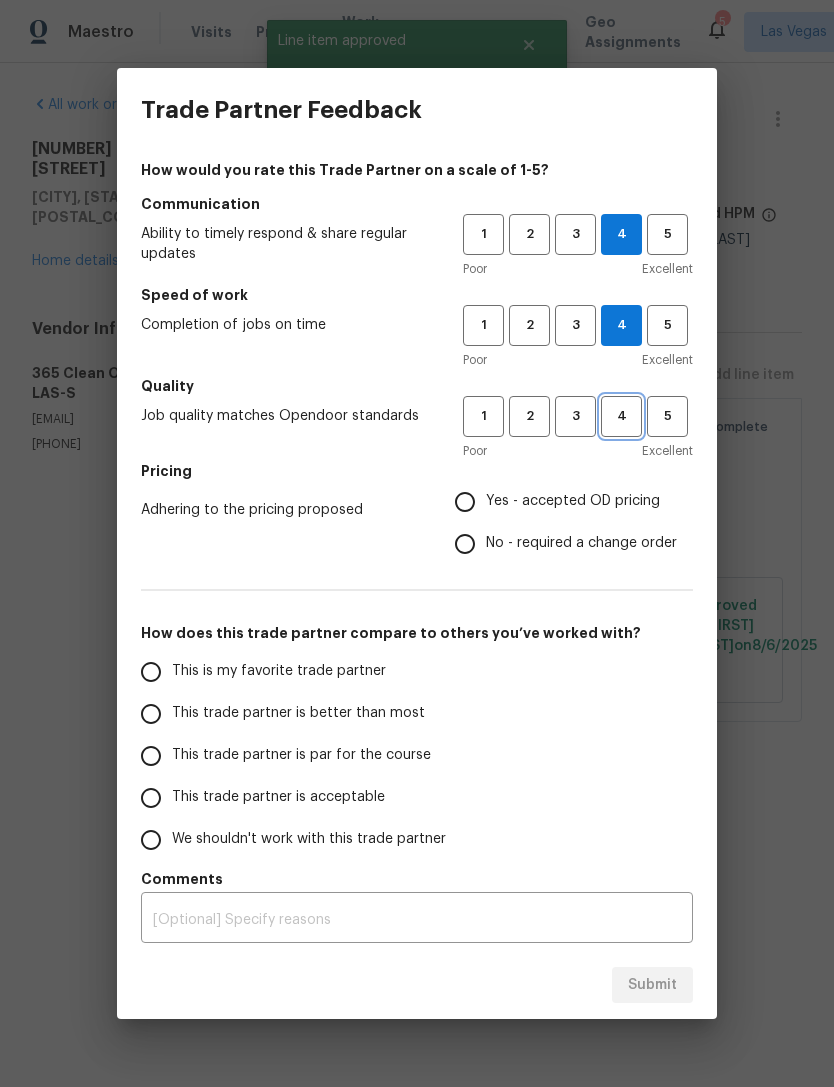click on "4" at bounding box center [621, 416] 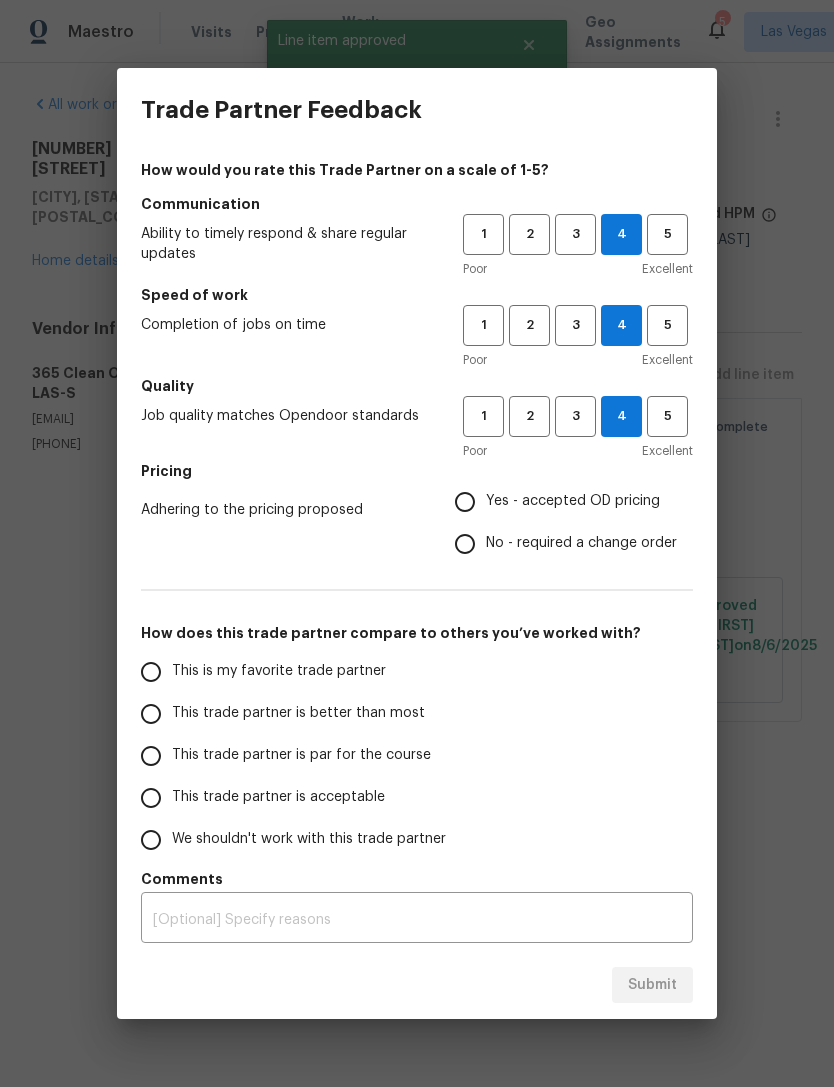 click on "Yes - accepted OD pricing" at bounding box center [465, 502] 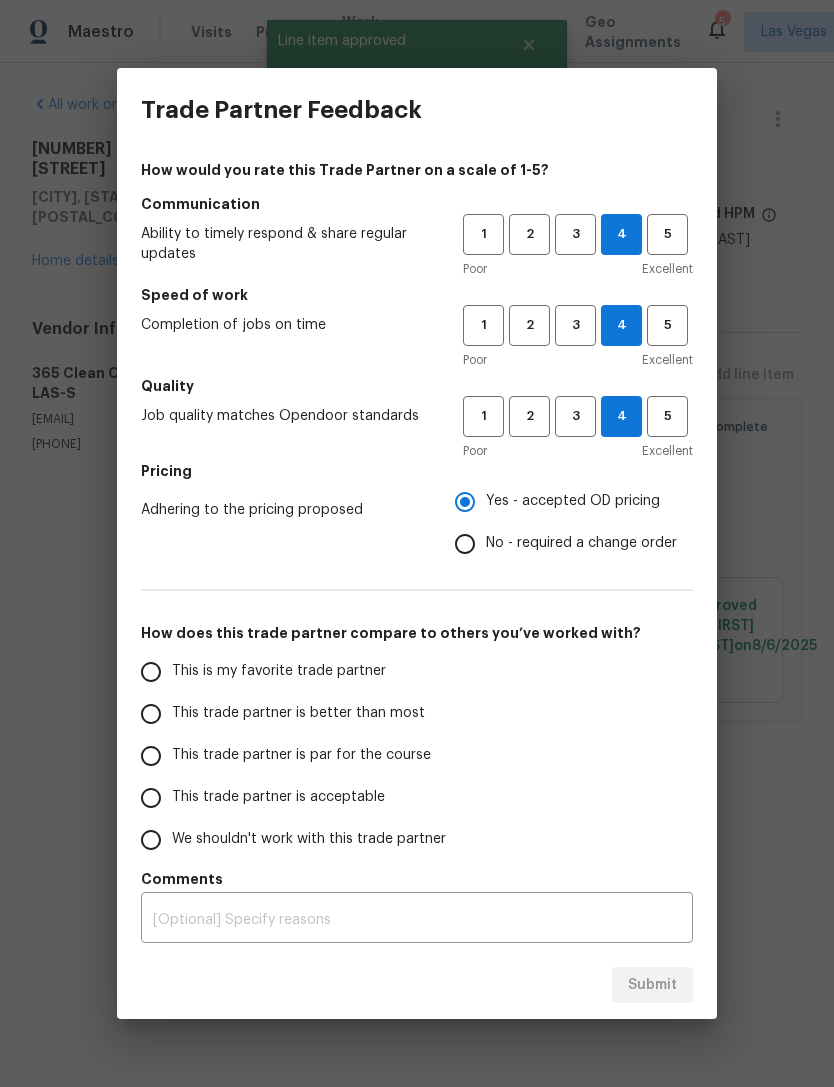 click on "This trade partner is better than most" at bounding box center (151, 714) 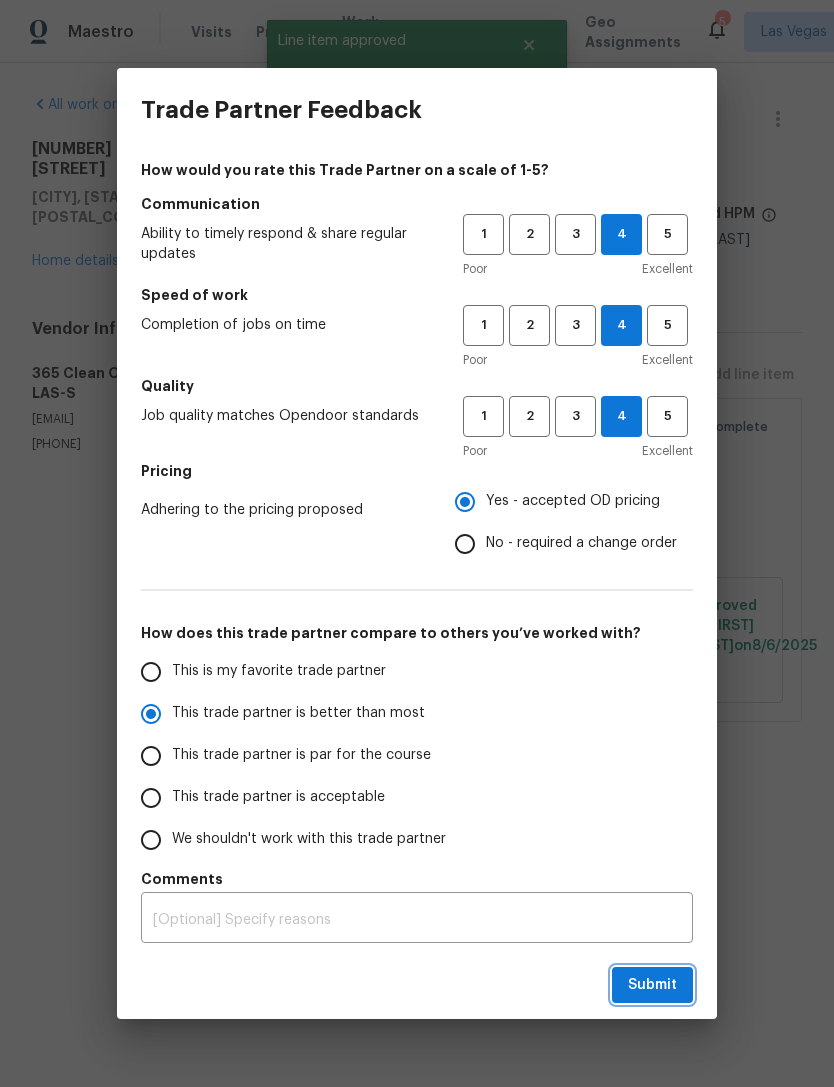 click on "Submit" at bounding box center (652, 985) 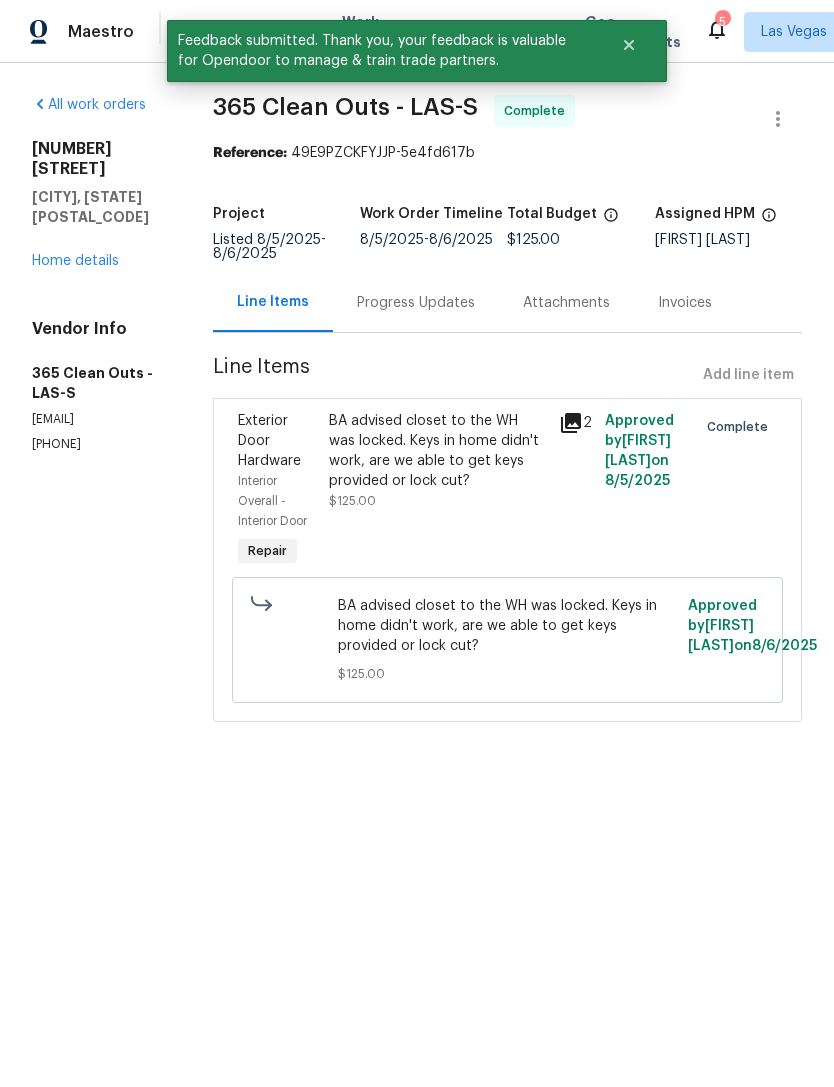 click on "Maestro Visits Projects Work Orders Tasks Properties Geo Assignments 5 Las Vegas Julian Murray" at bounding box center [417, 31] 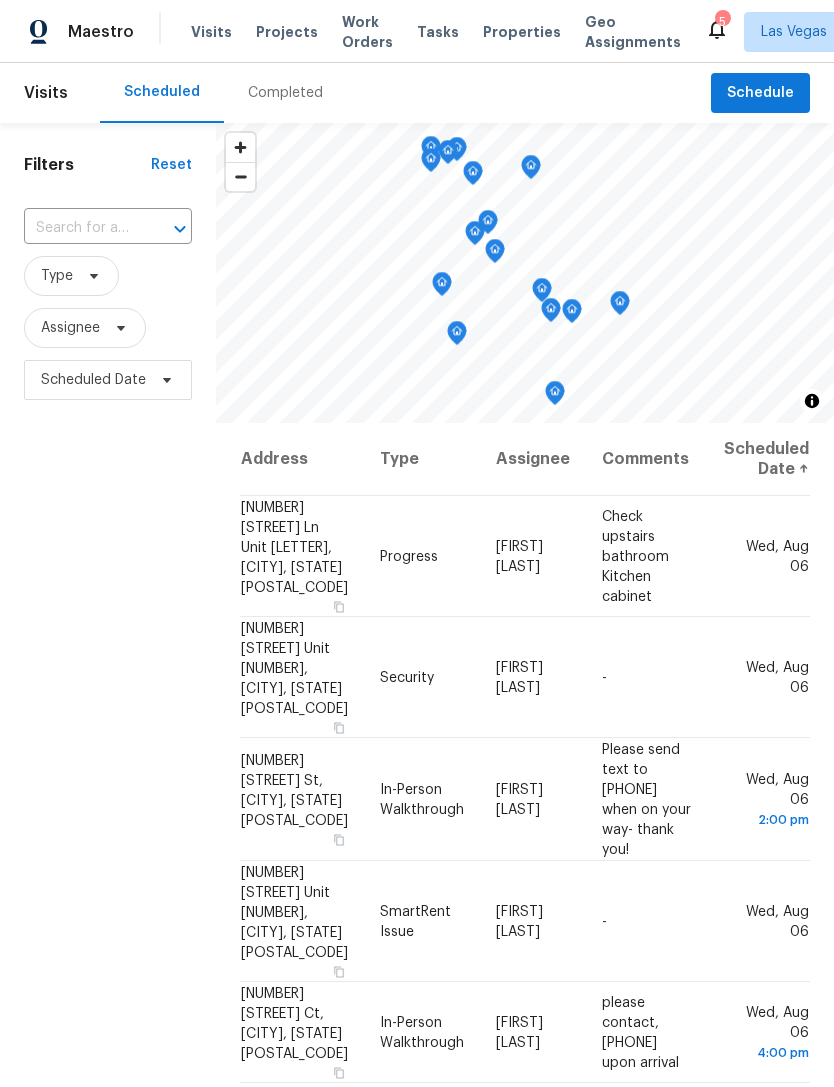 scroll, scrollTop: 0, scrollLeft: 0, axis: both 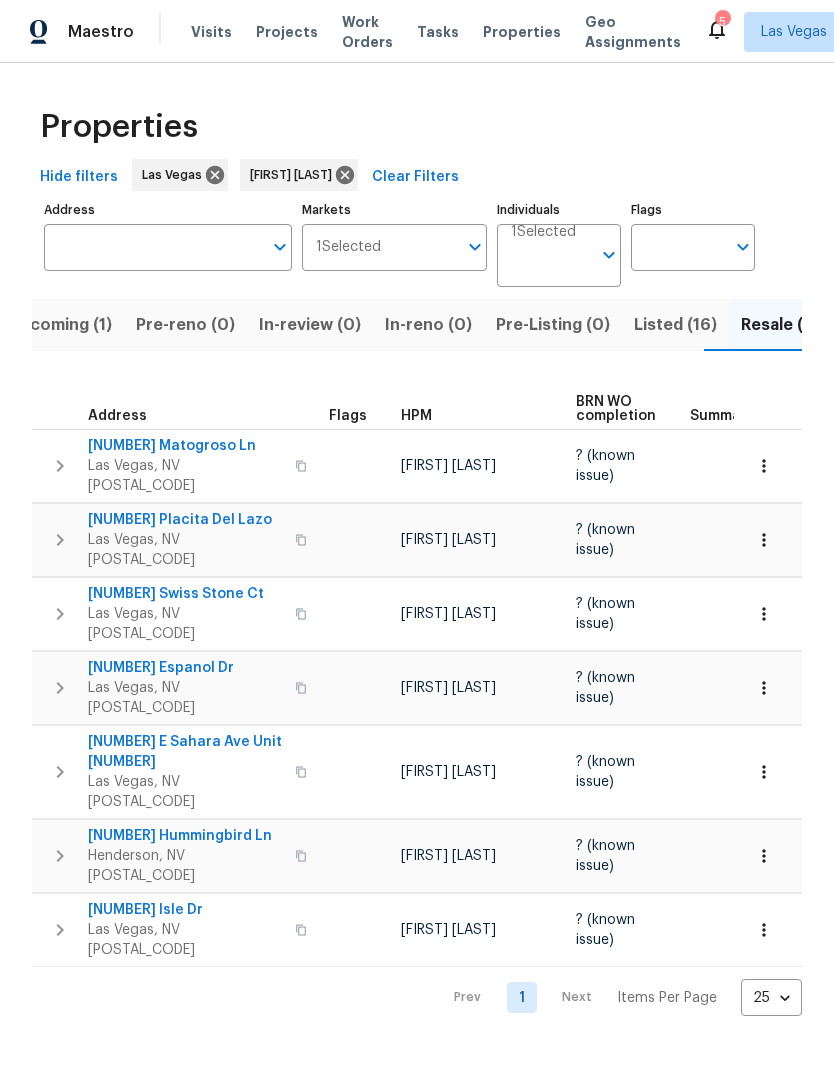 click on "Listed (16)" at bounding box center (675, 325) 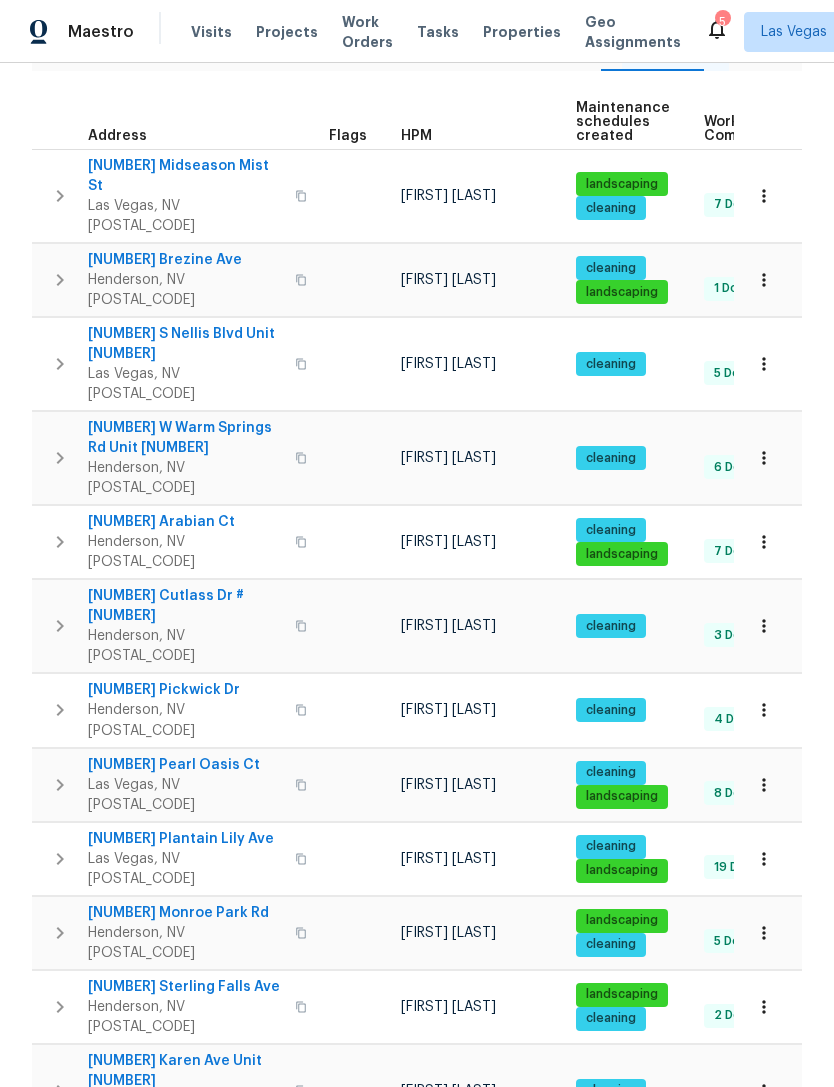 scroll, scrollTop: 282, scrollLeft: 0, axis: vertical 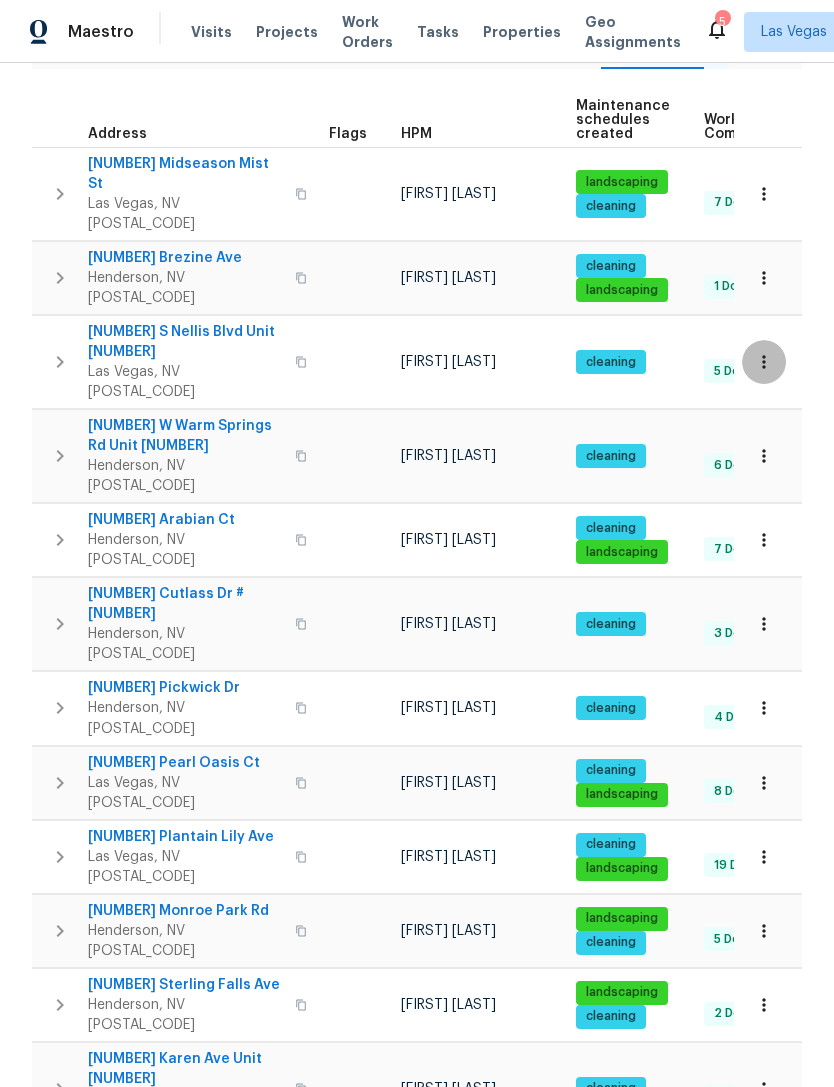click 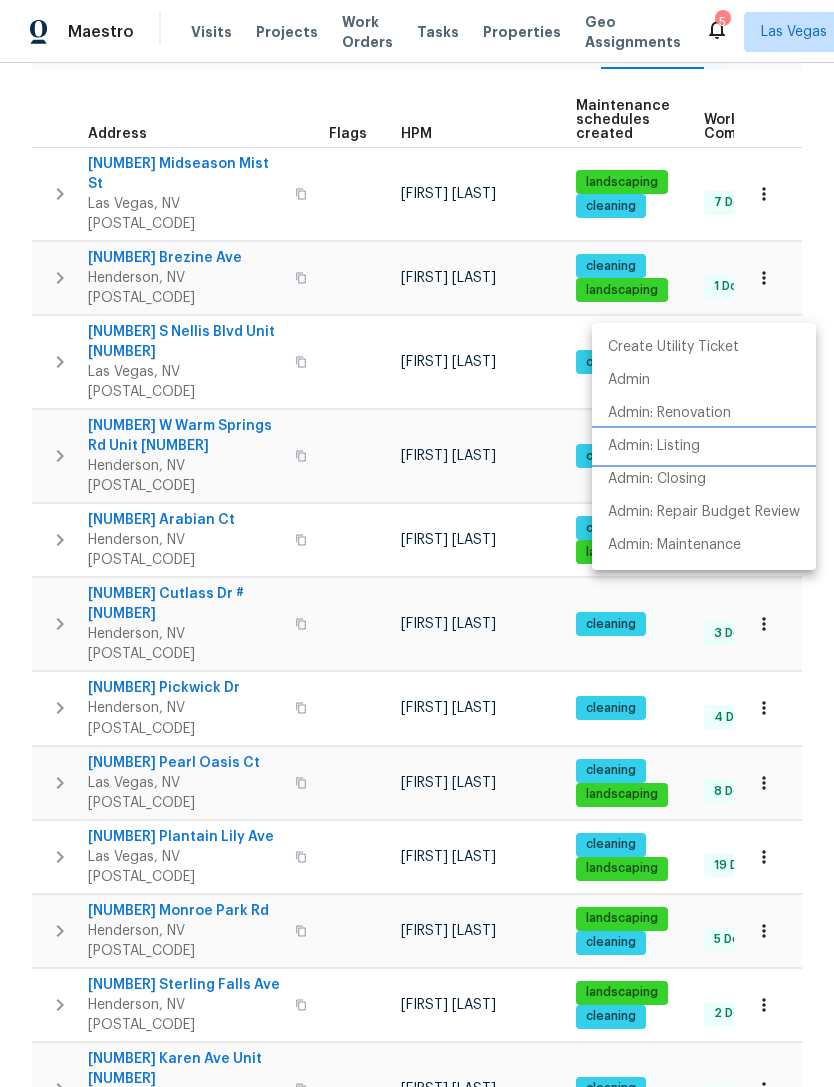 click on "Admin: Listing" at bounding box center [654, 446] 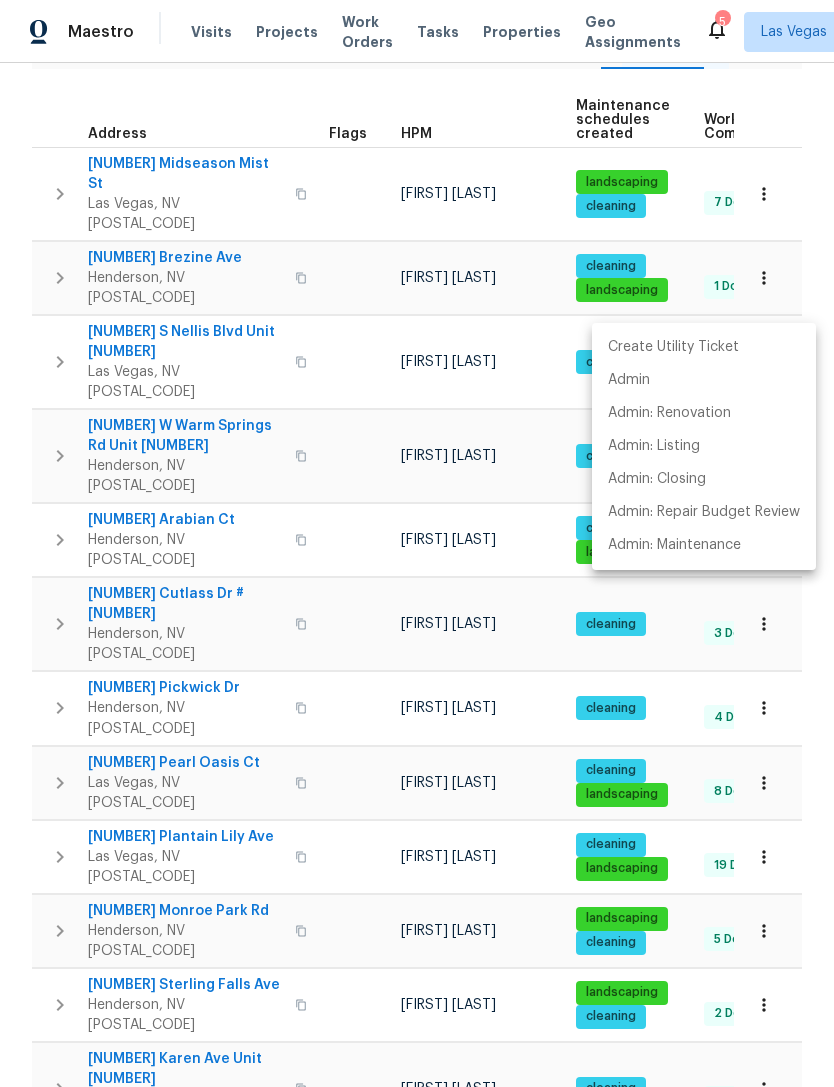 click at bounding box center [417, 543] 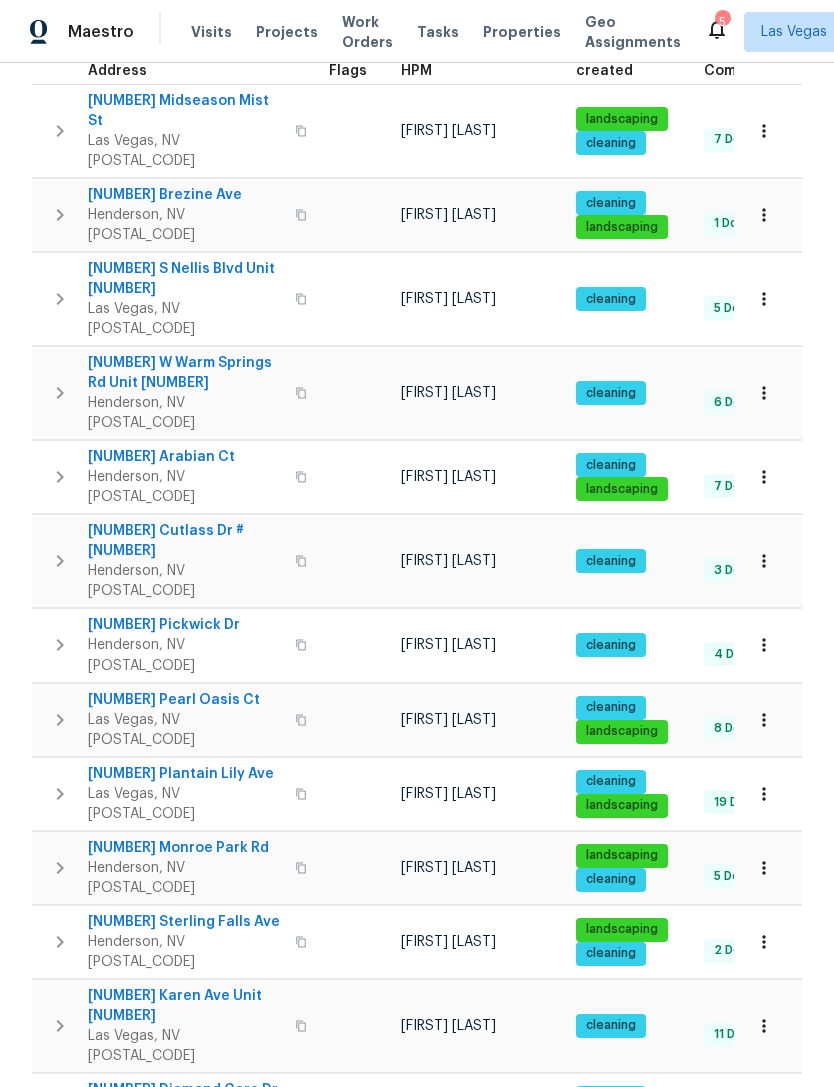 scroll, scrollTop: 344, scrollLeft: 0, axis: vertical 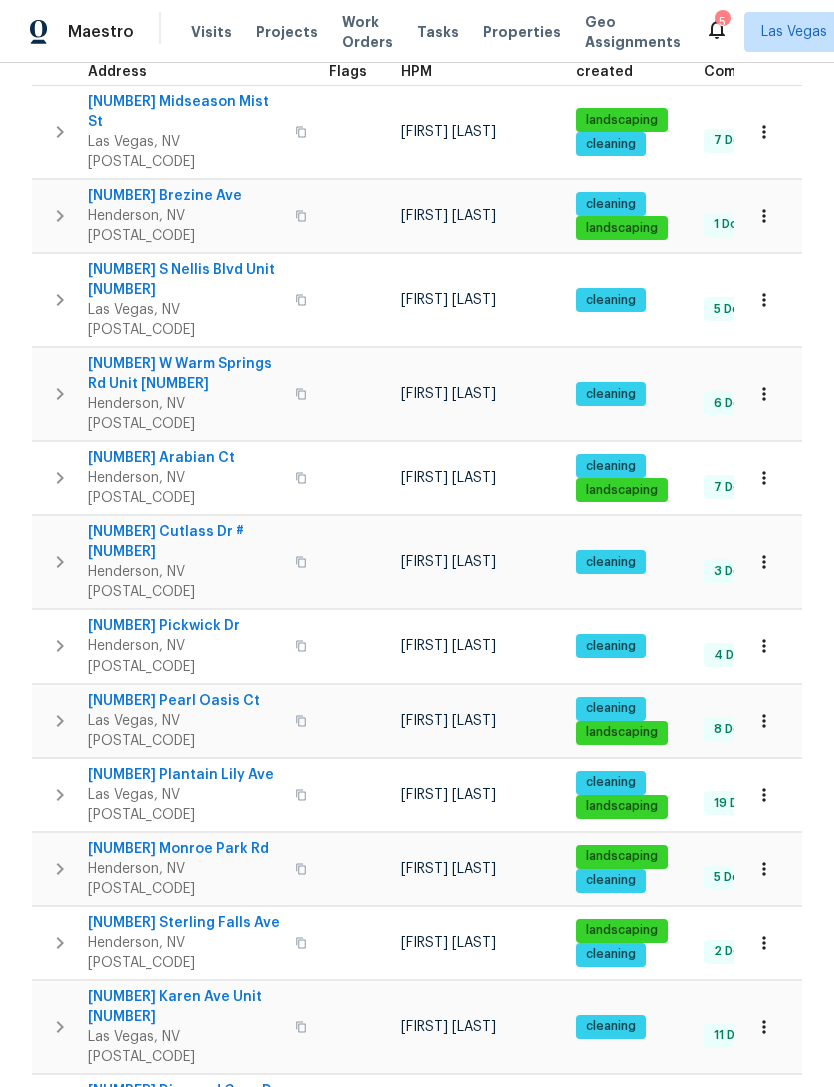 click at bounding box center (764, 795) 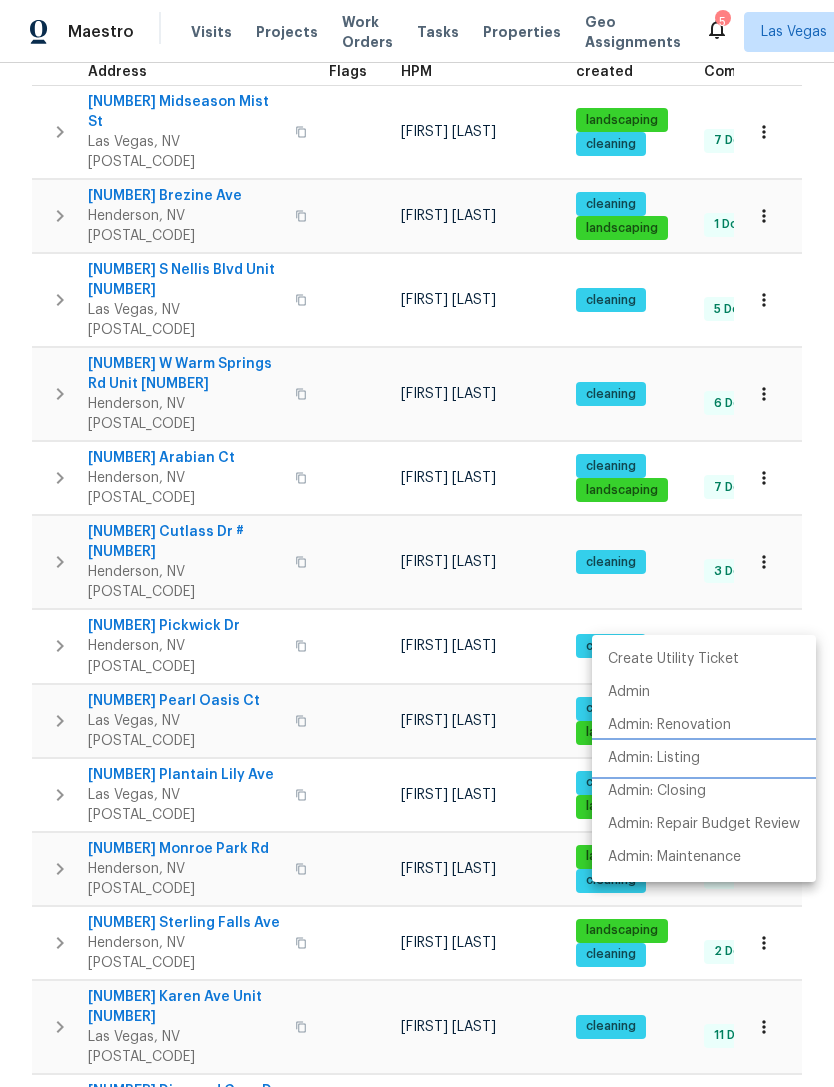 click on "Admin: Listing" at bounding box center (654, 758) 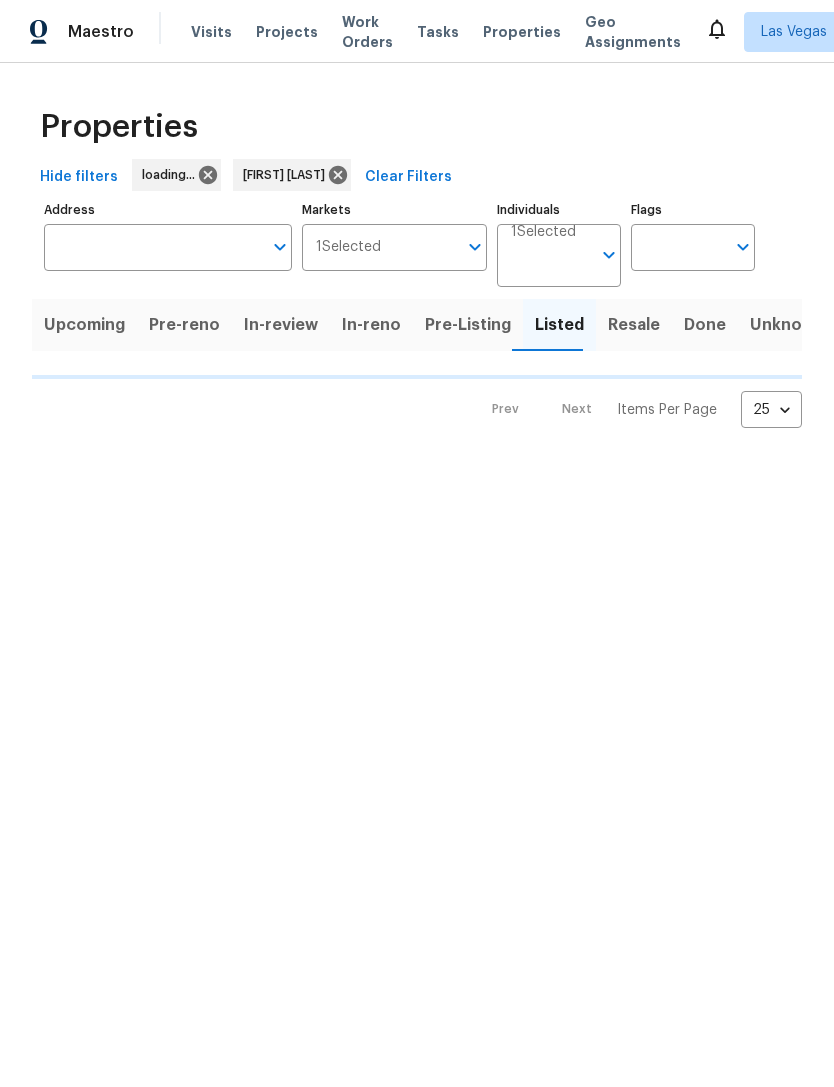 scroll, scrollTop: 0, scrollLeft: 0, axis: both 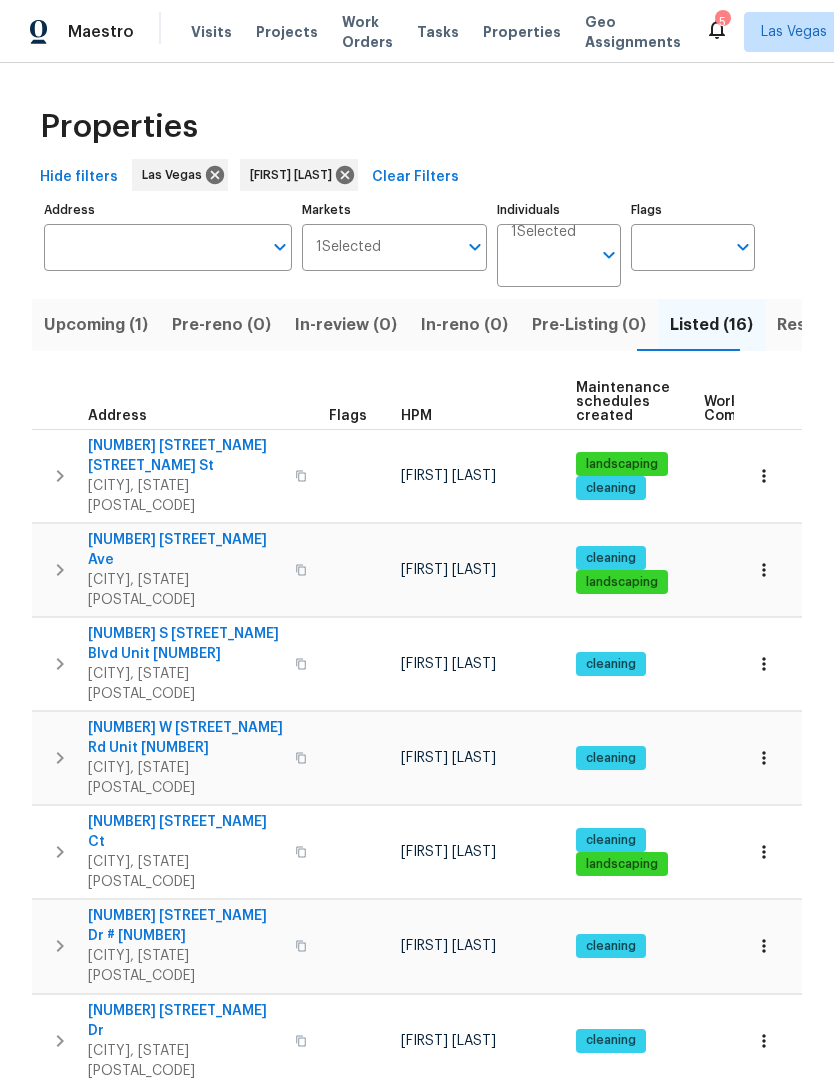 click on "In-reno (0)" at bounding box center (464, 325) 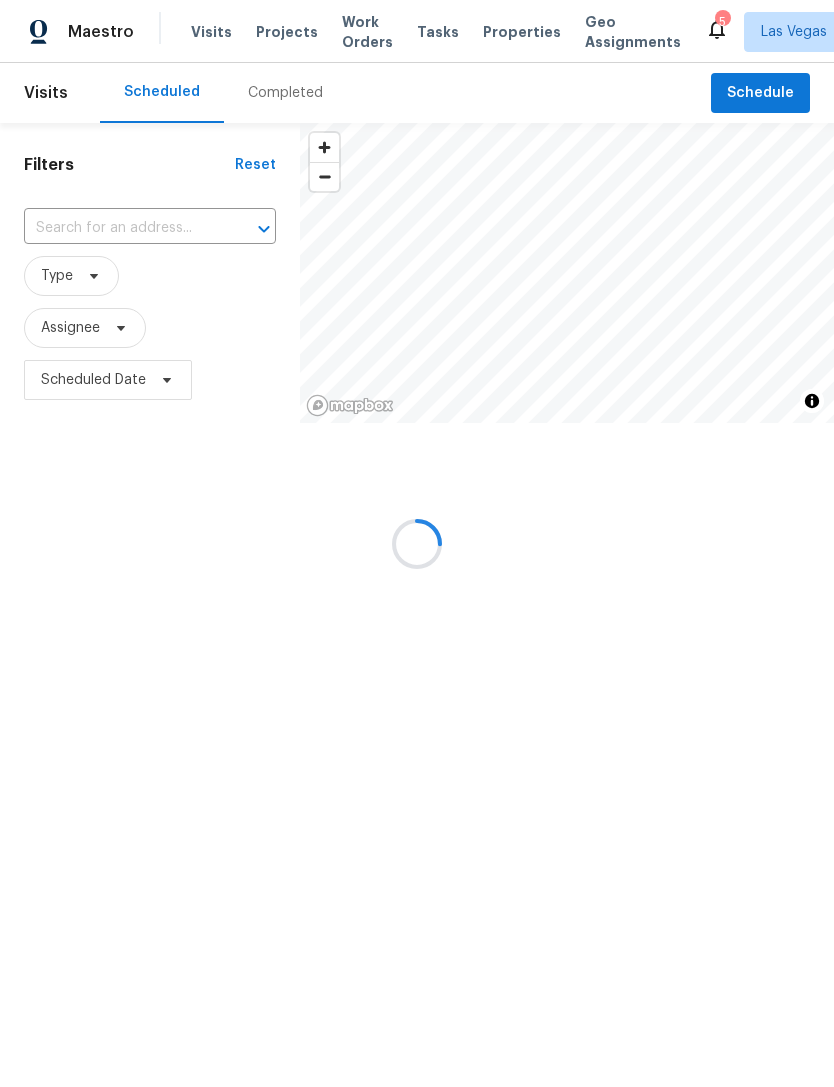 scroll, scrollTop: 0, scrollLeft: 0, axis: both 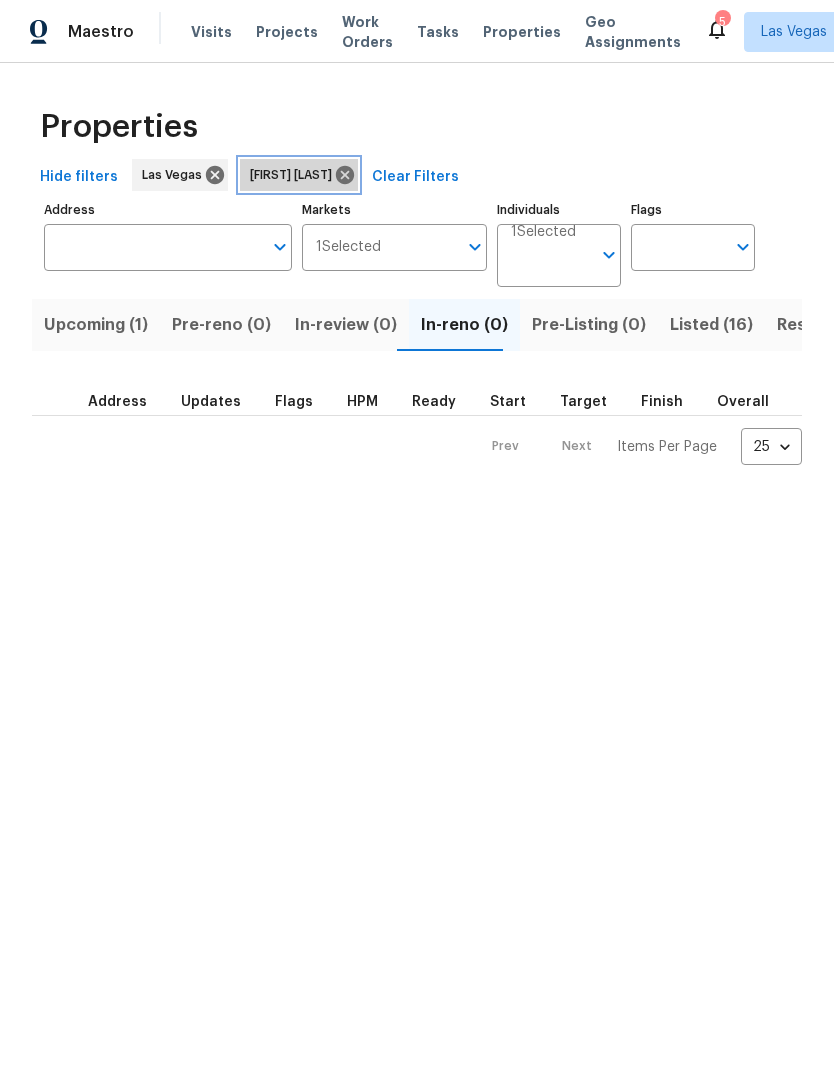 click 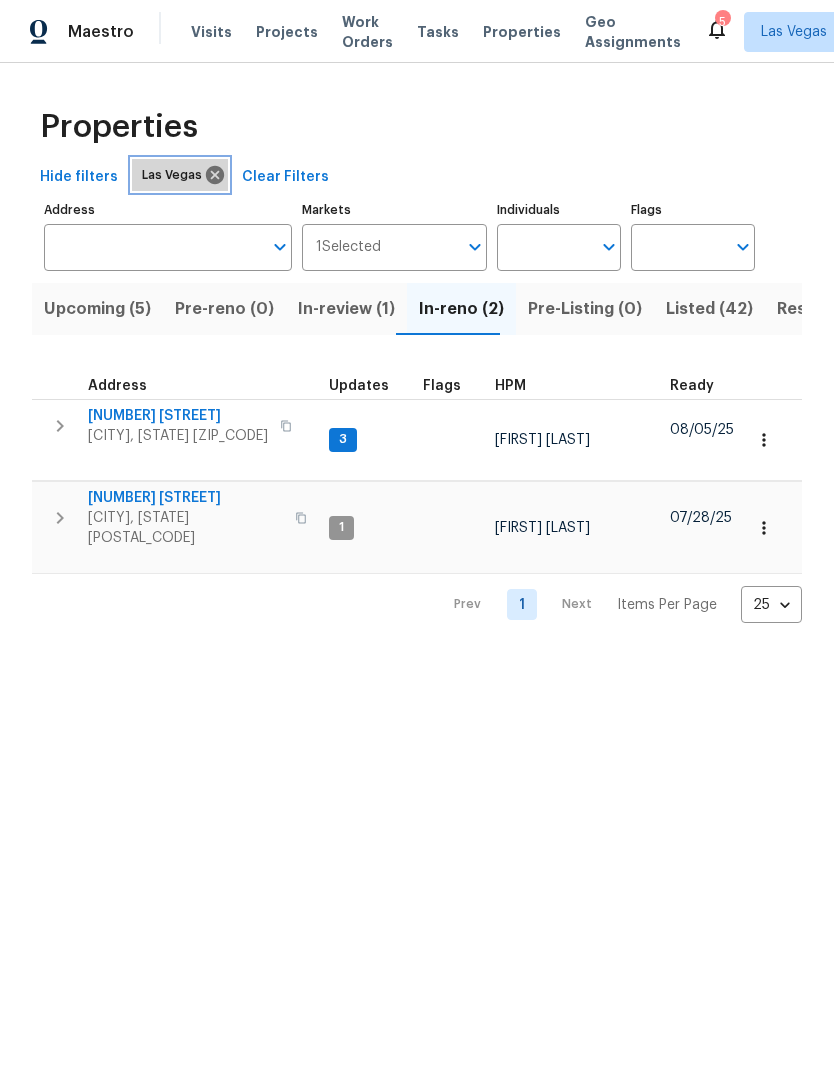 click 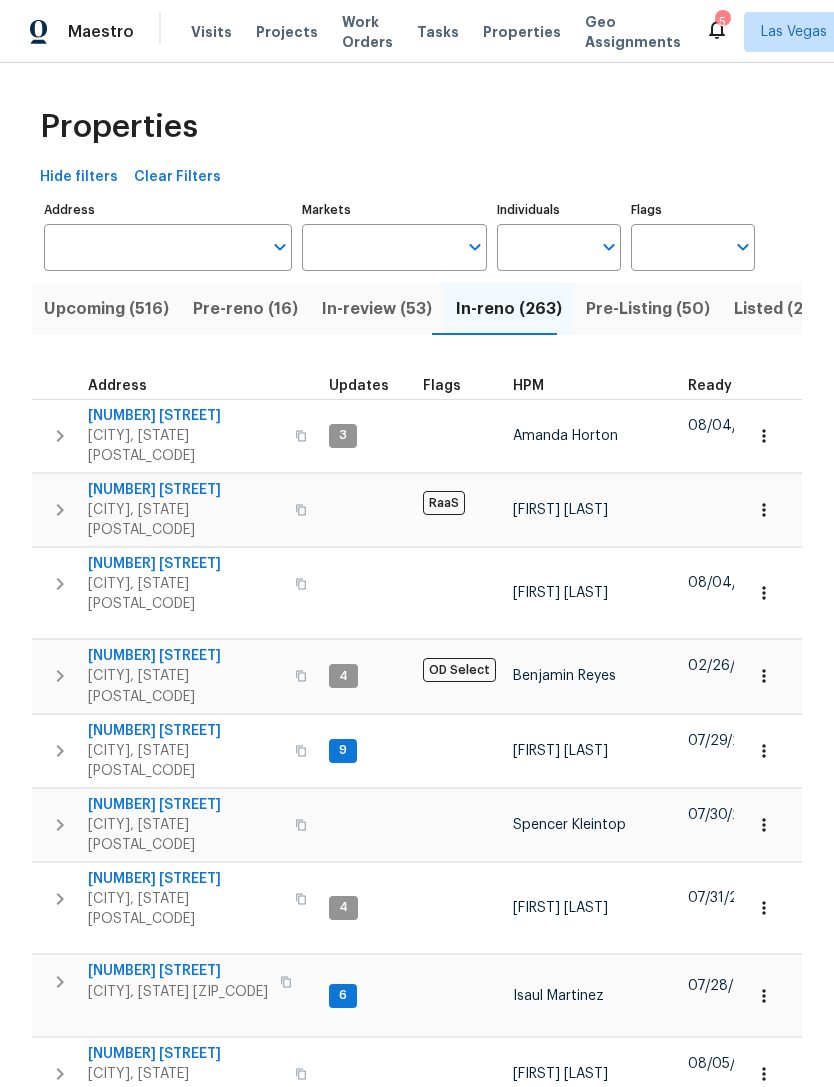 click on "Markets" at bounding box center (380, 247) 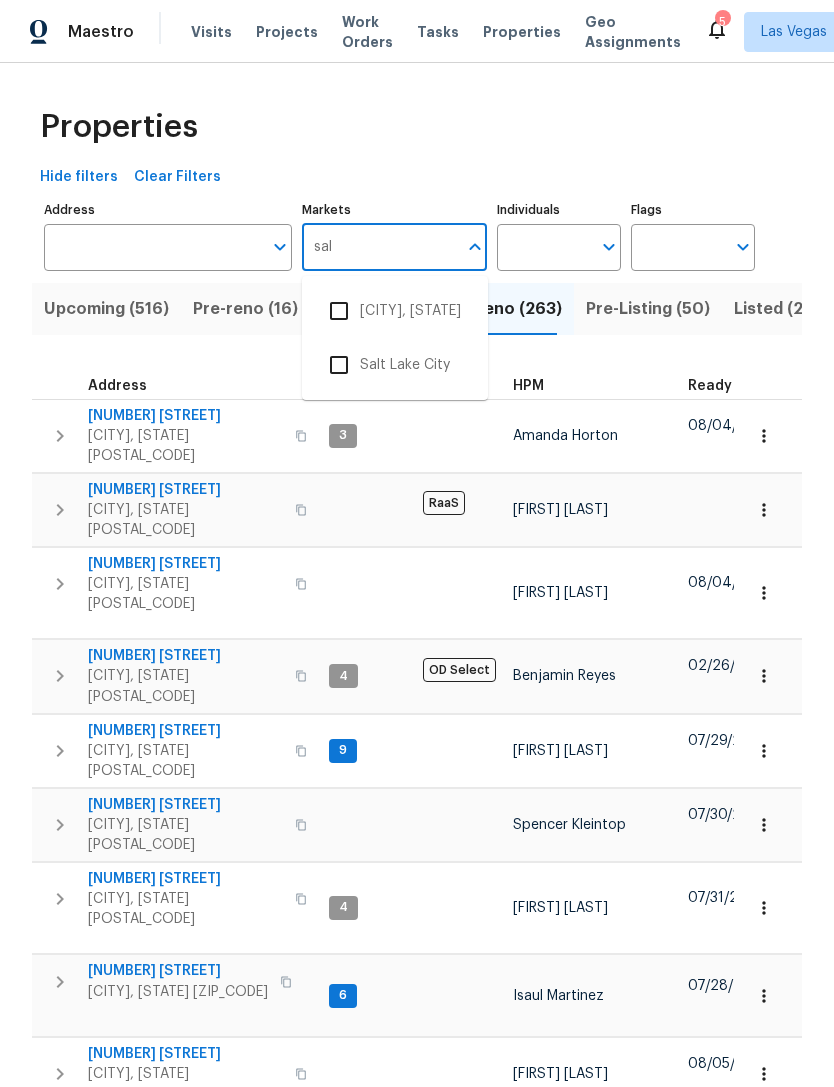 type on "[PRODUCT]" 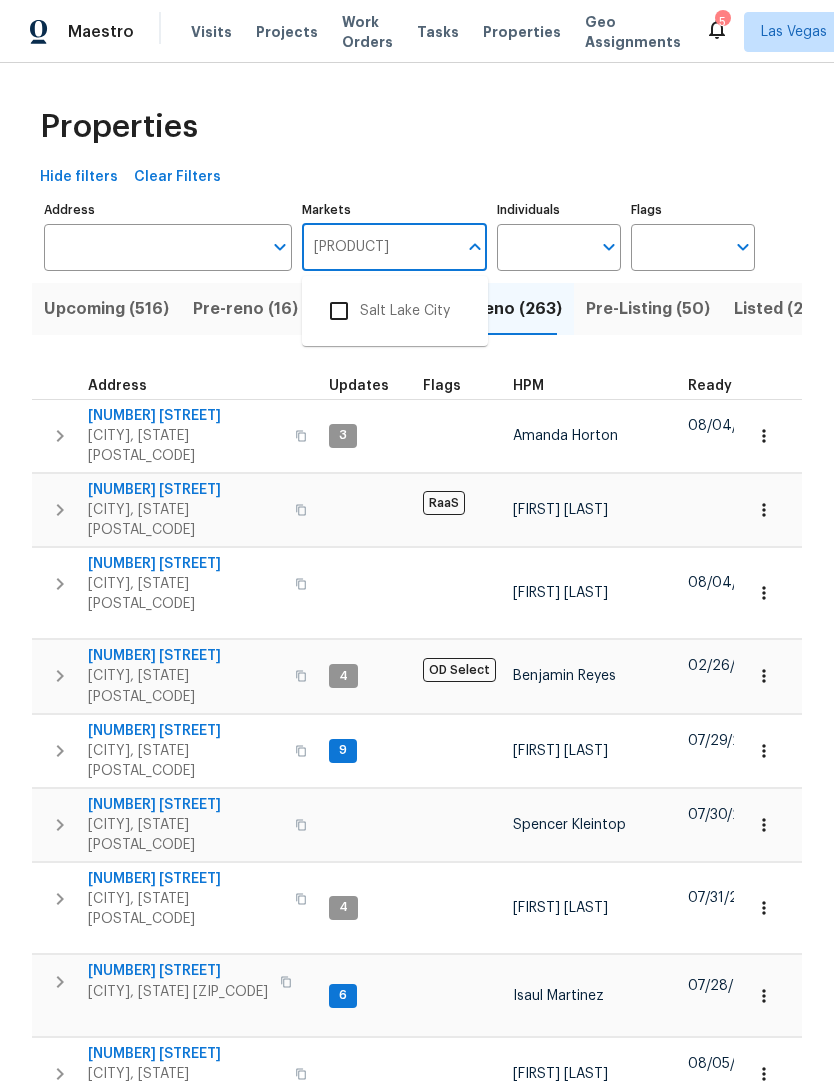 click at bounding box center [339, 311] 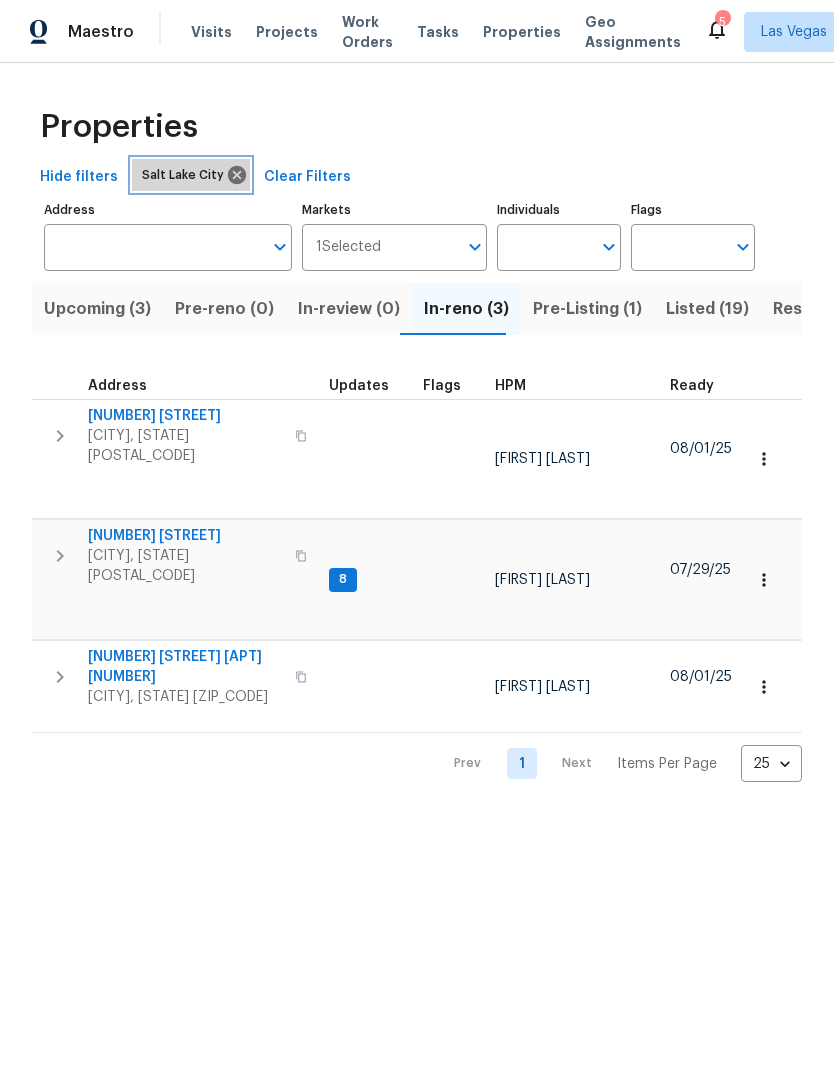 click 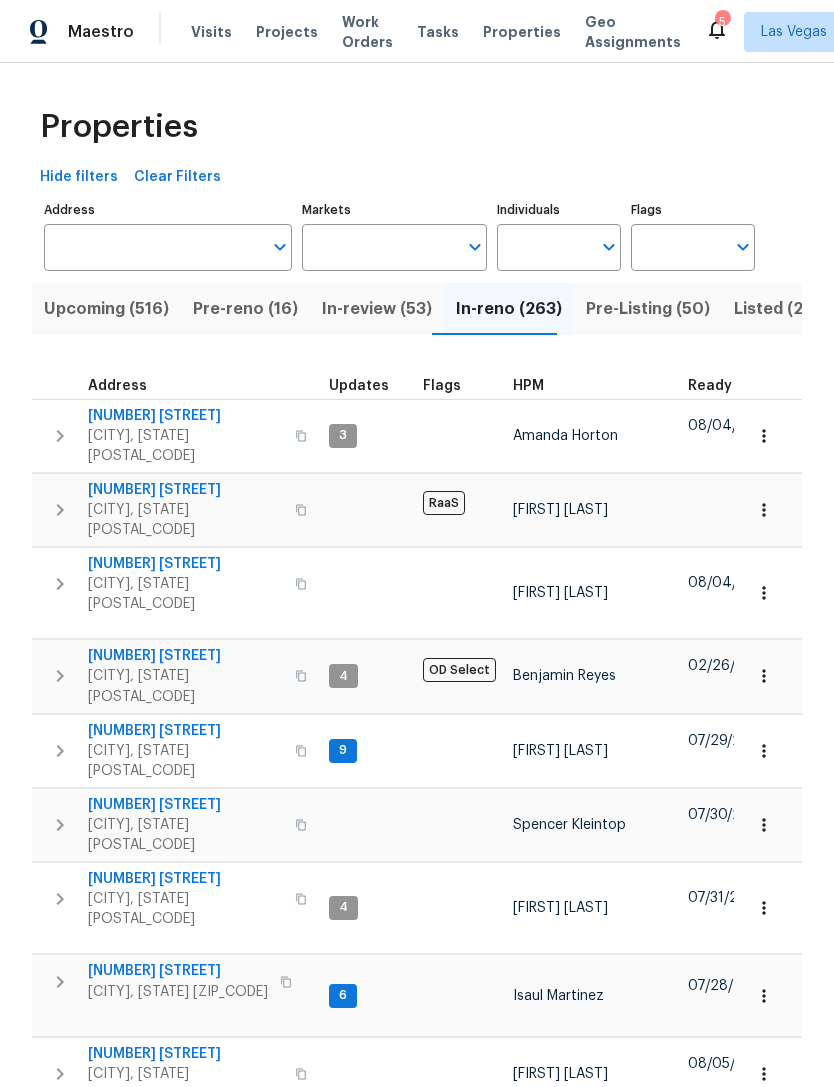 click on "Markets" at bounding box center (380, 247) 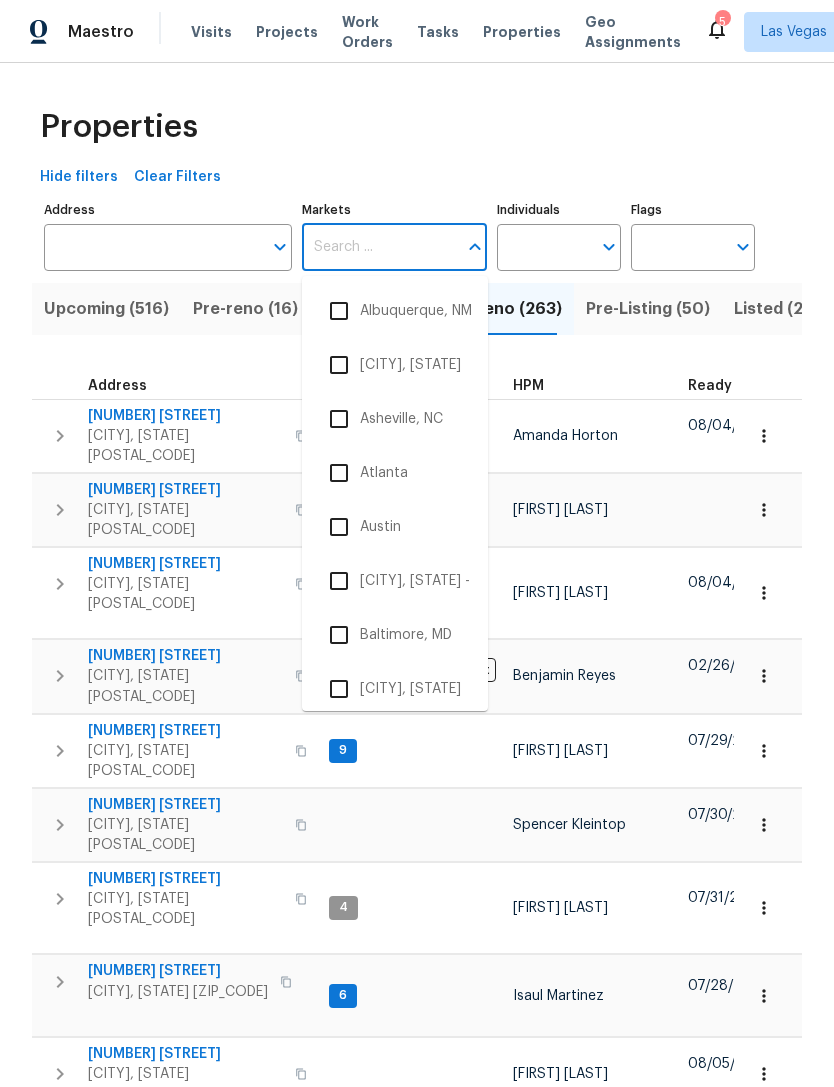 click on "Albuquerque, NM" at bounding box center [395, 311] 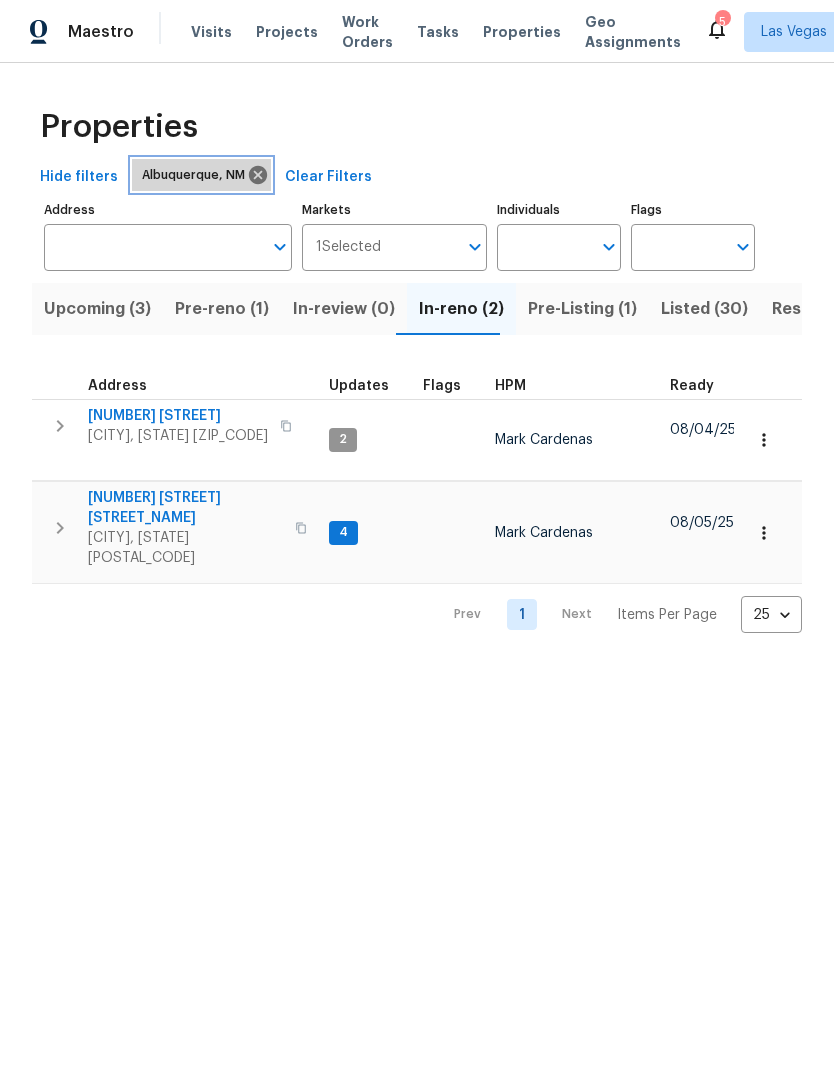 click 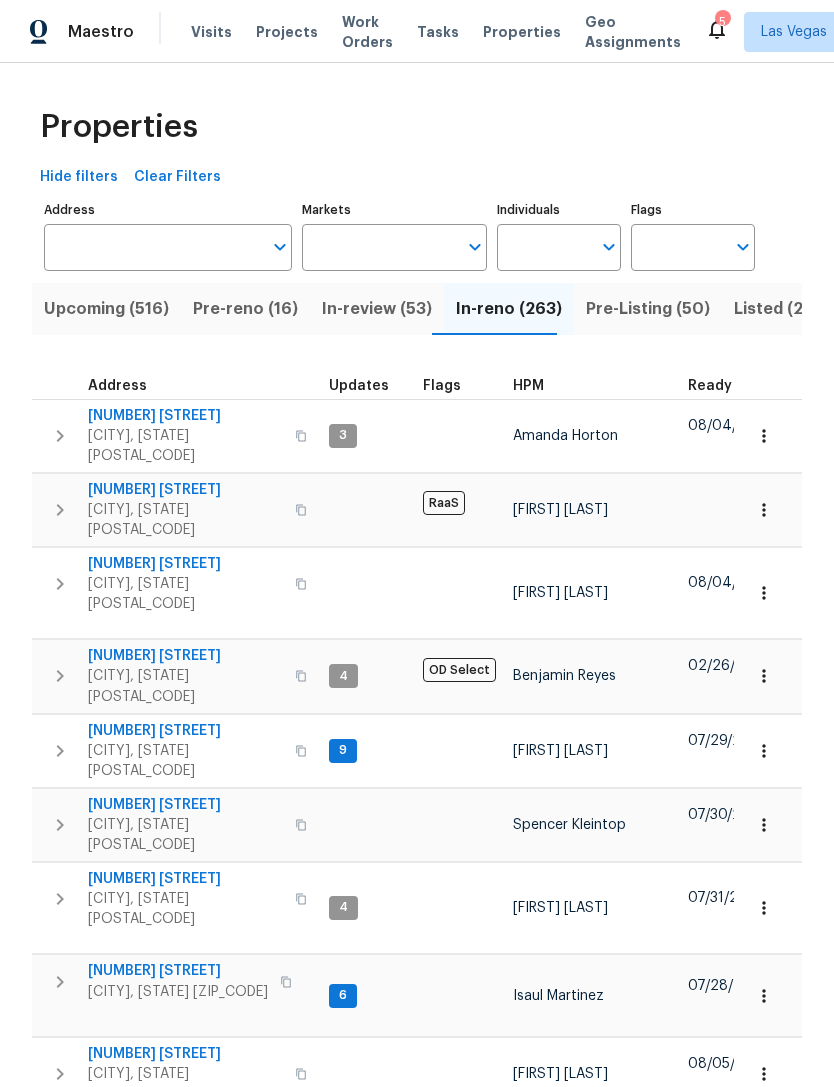 click at bounding box center [380, 247] 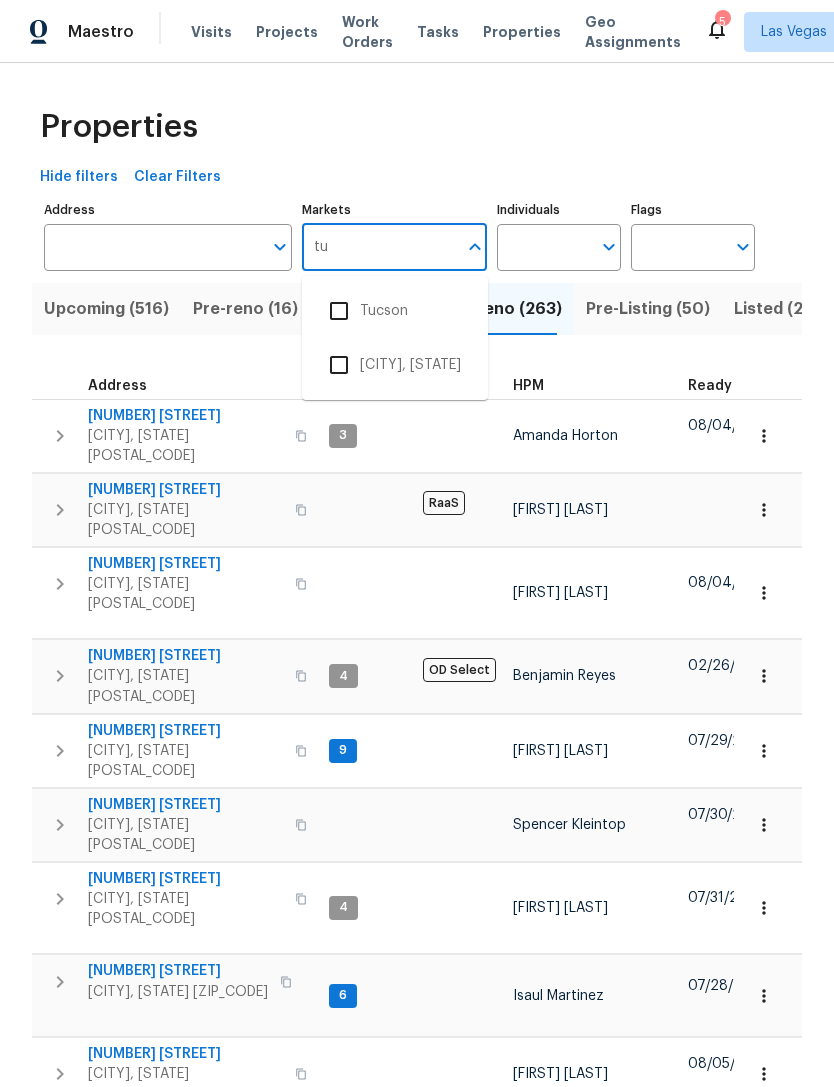 type on "tuc" 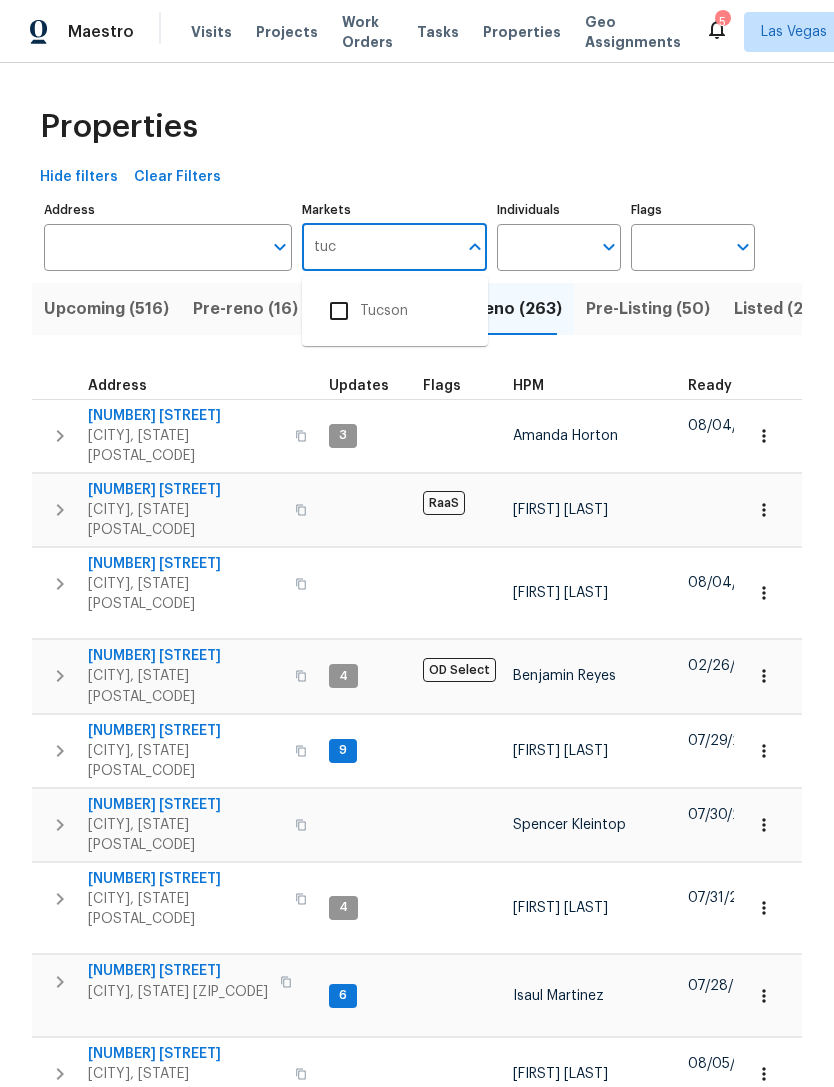 click at bounding box center [339, 311] 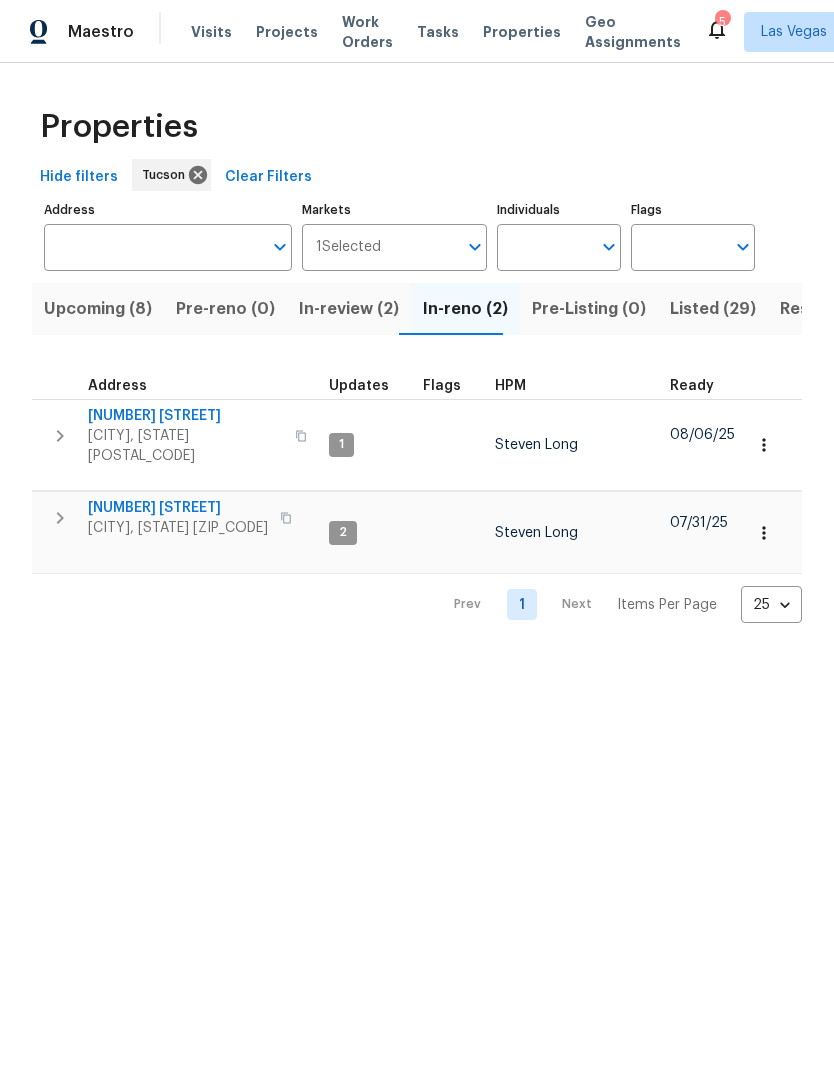 click on "Upcoming (8)" at bounding box center (98, 309) 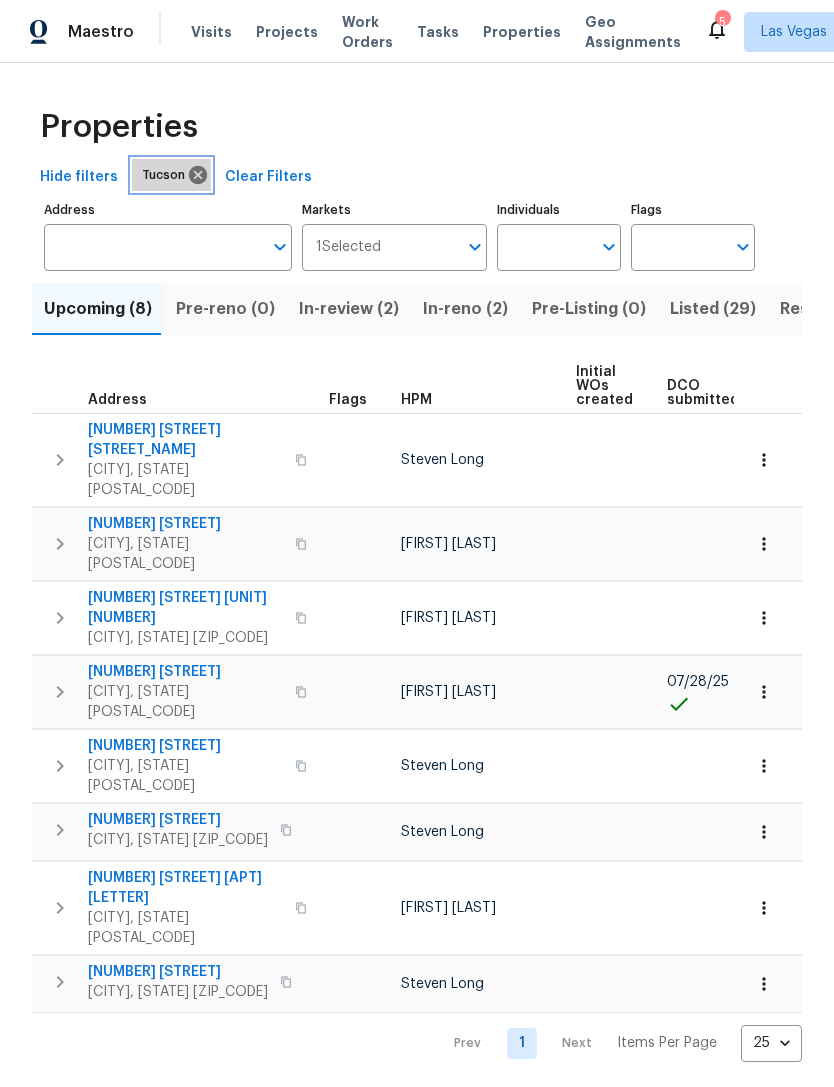 click 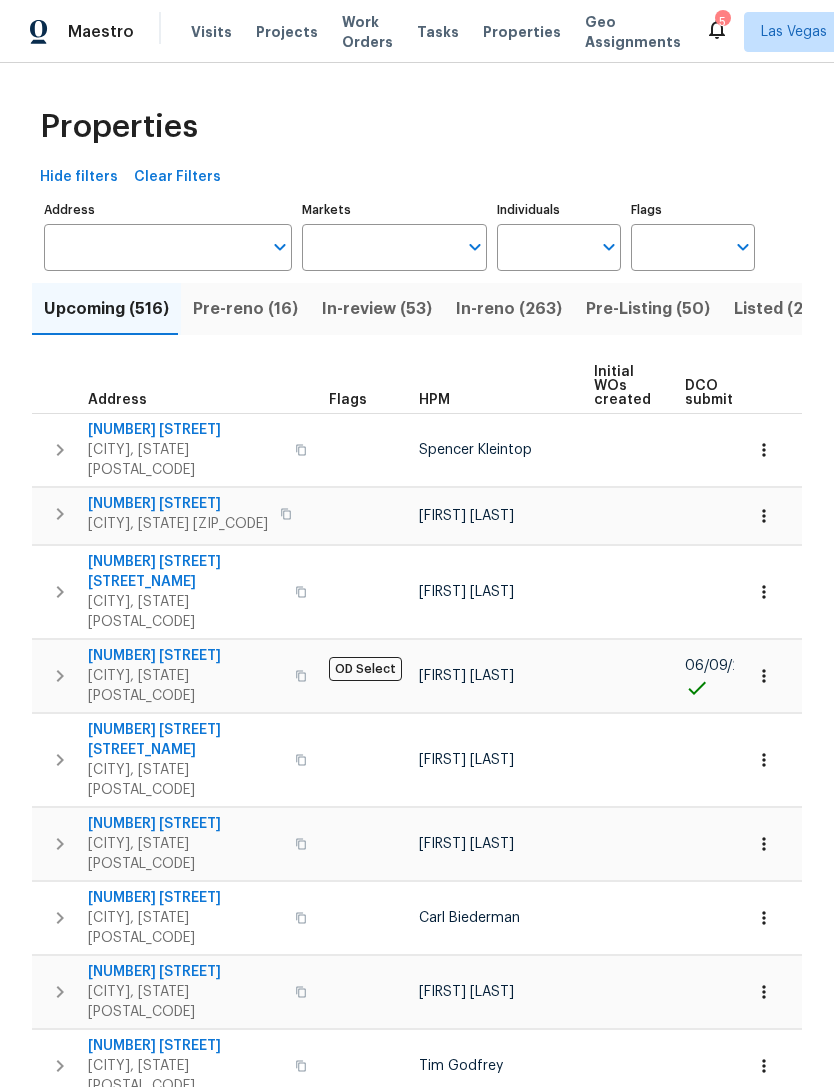 click on "Markets" at bounding box center [380, 247] 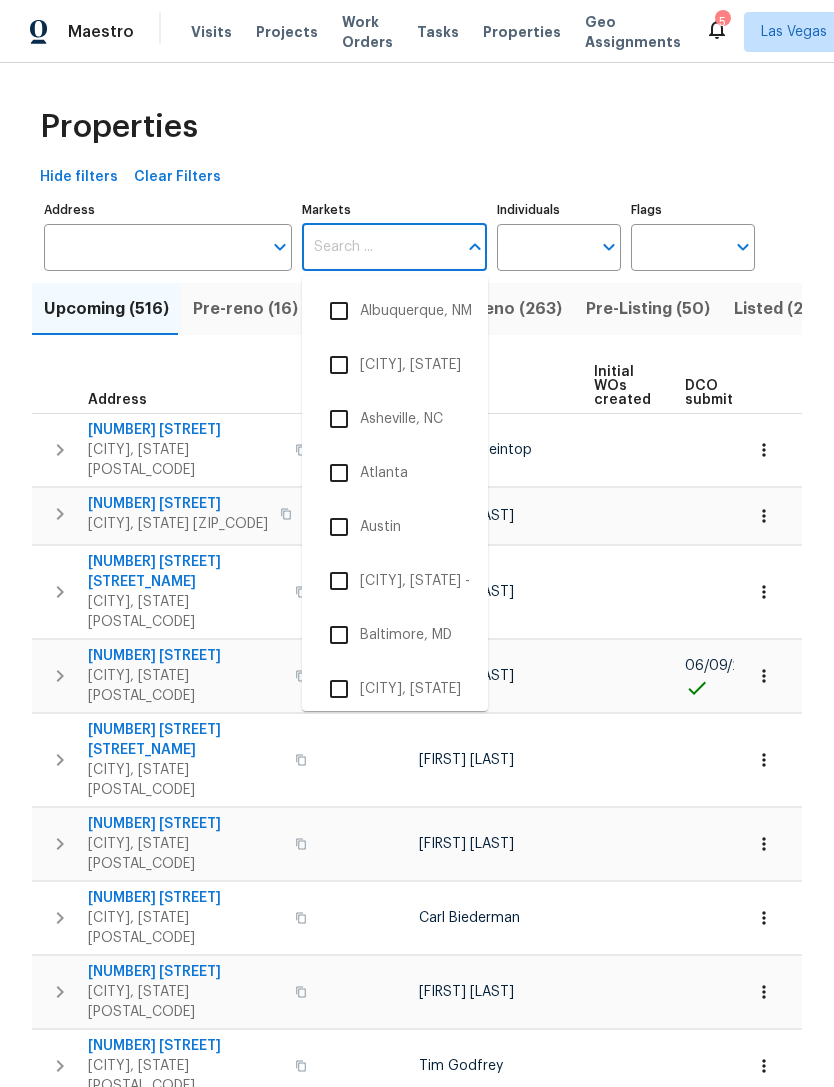 click at bounding box center [339, 527] 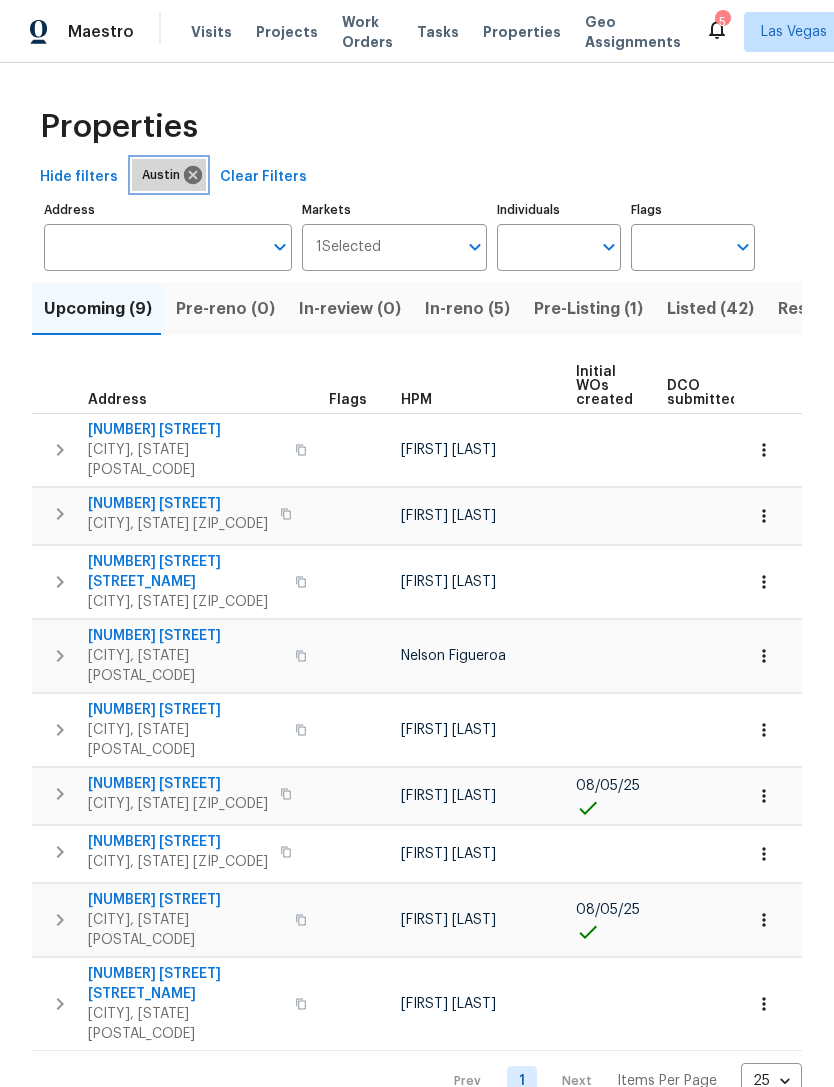 click 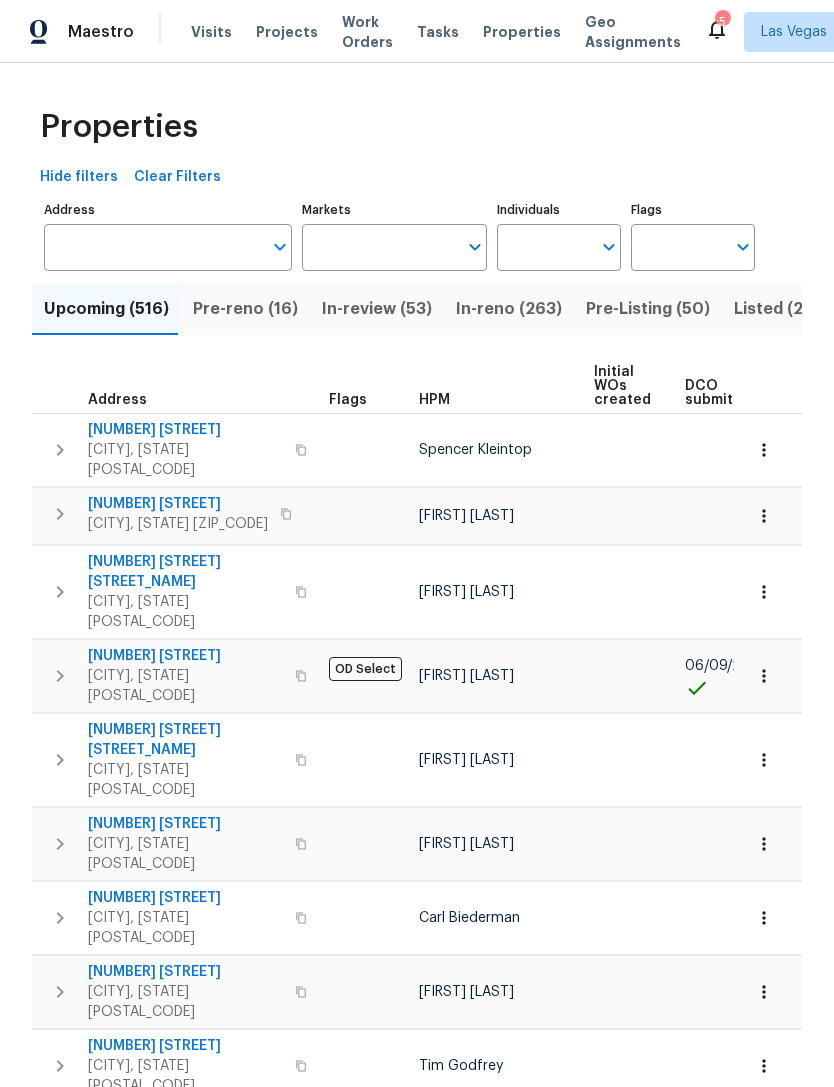click on "Markets" at bounding box center (380, 247) 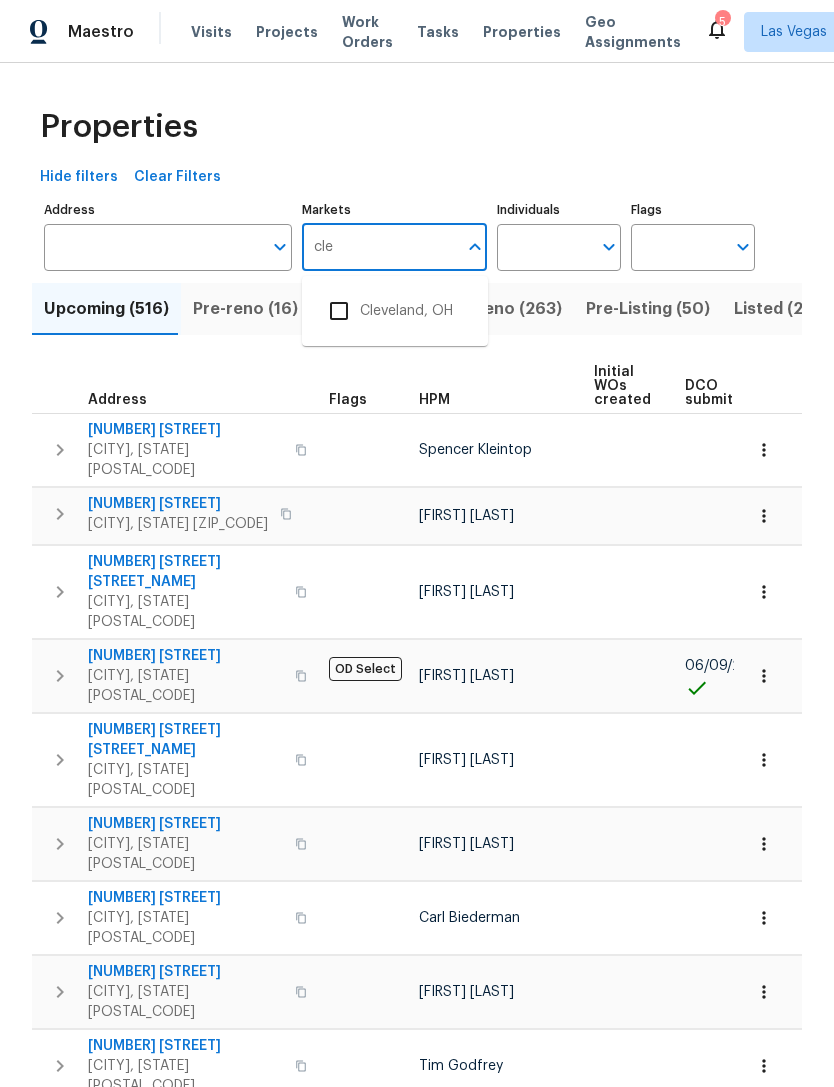 type on "[CITY]" 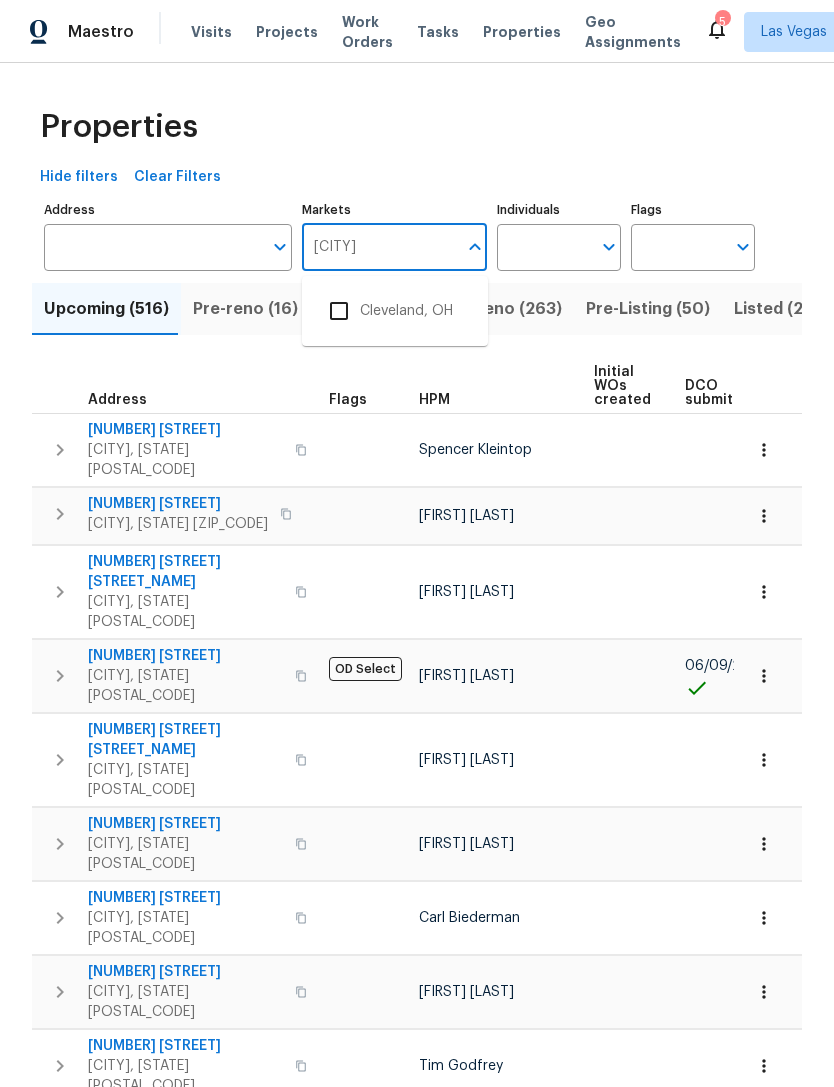 click at bounding box center (339, 311) 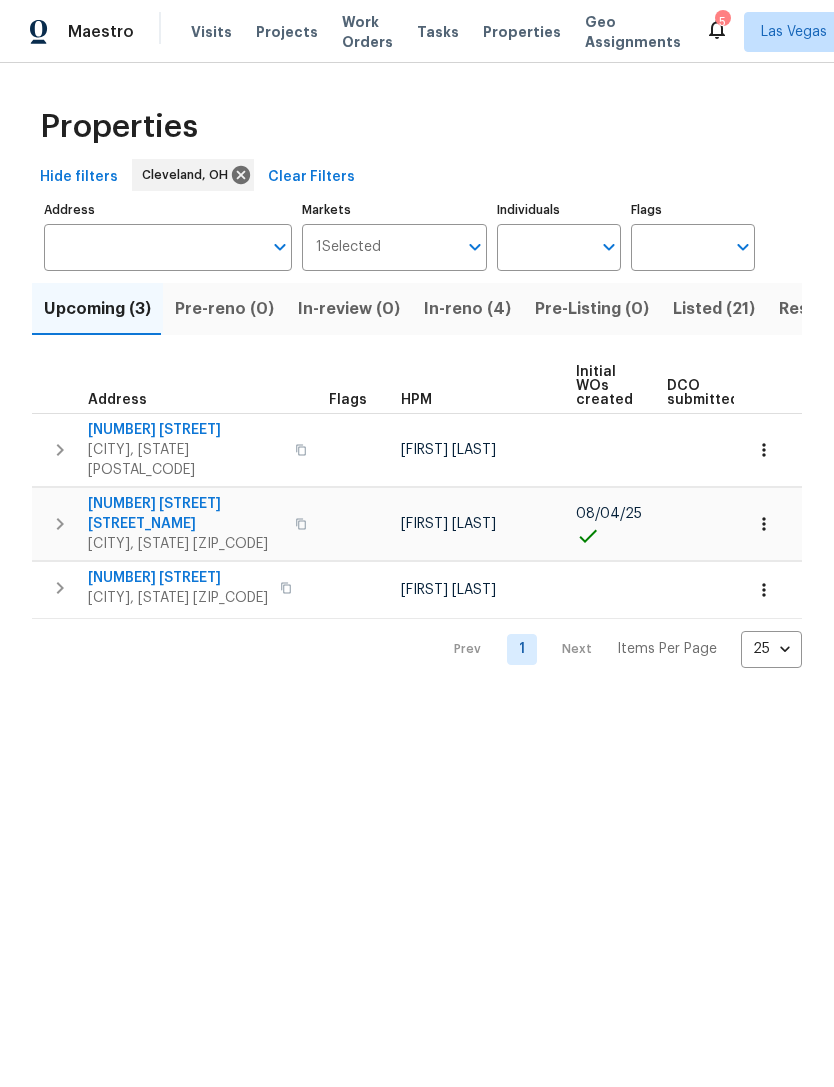 click on "In-reno (4)" at bounding box center [467, 309] 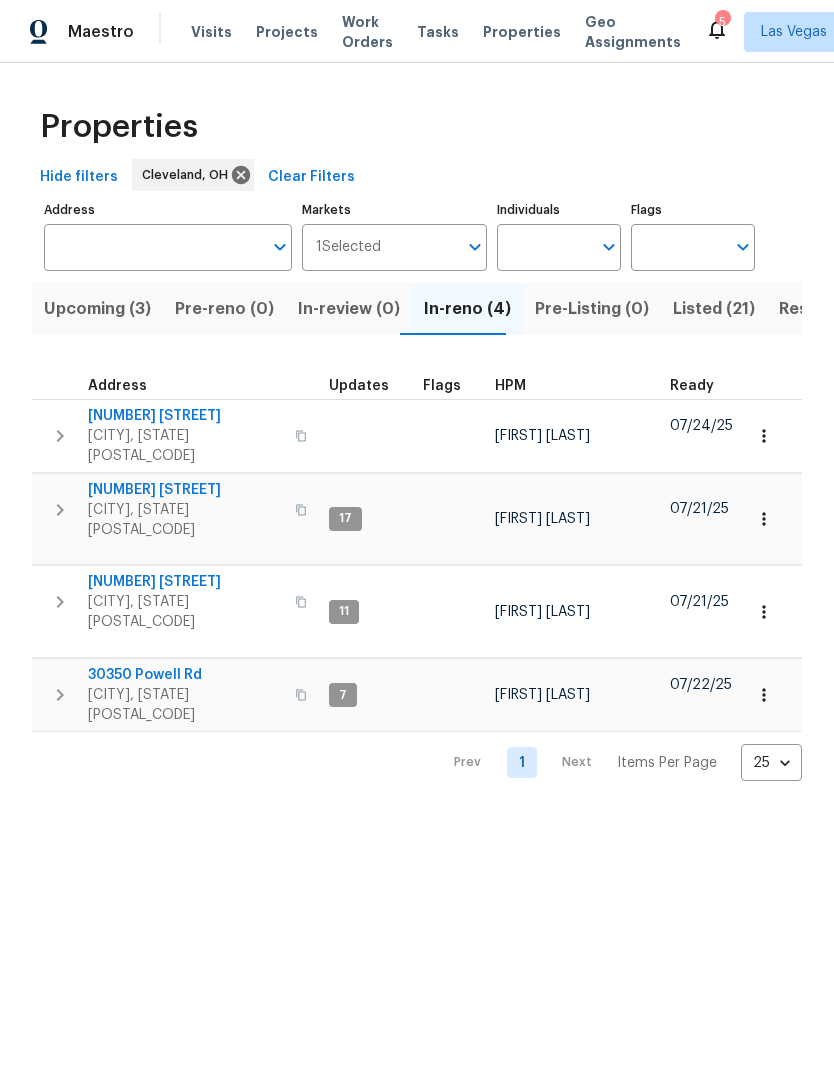 click on "Listed (21)" at bounding box center (714, 309) 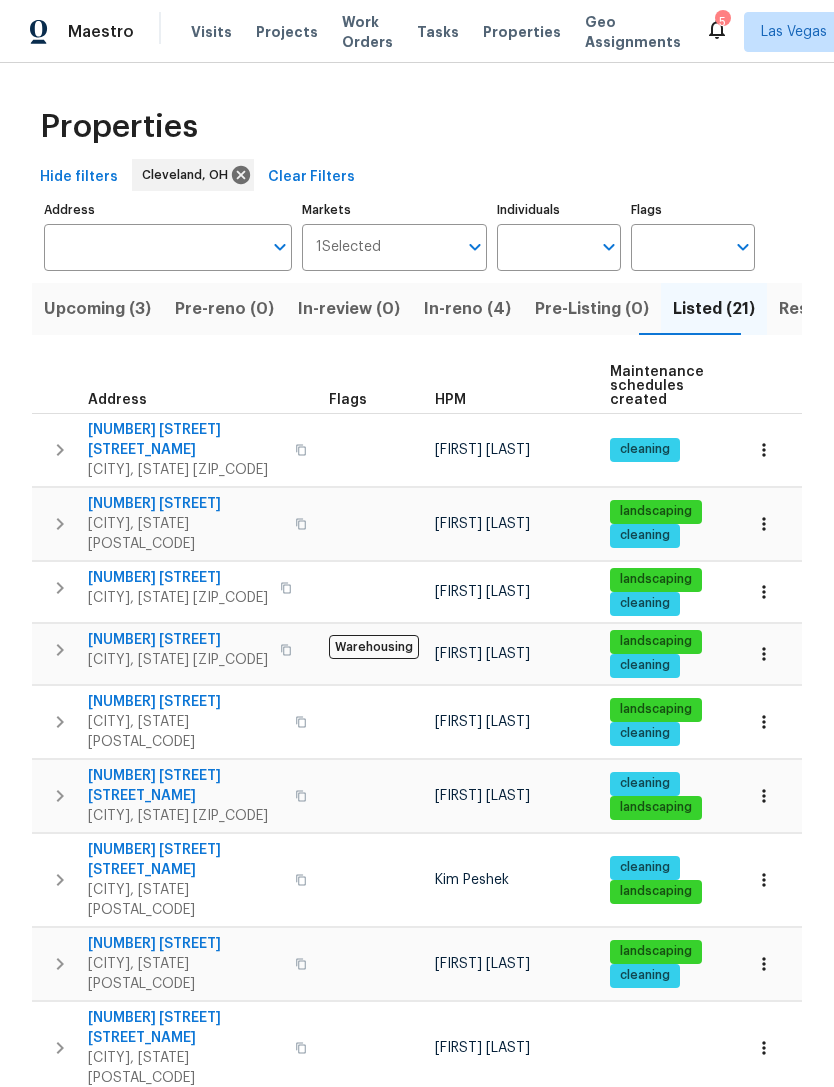 scroll, scrollTop: 0, scrollLeft: 0, axis: both 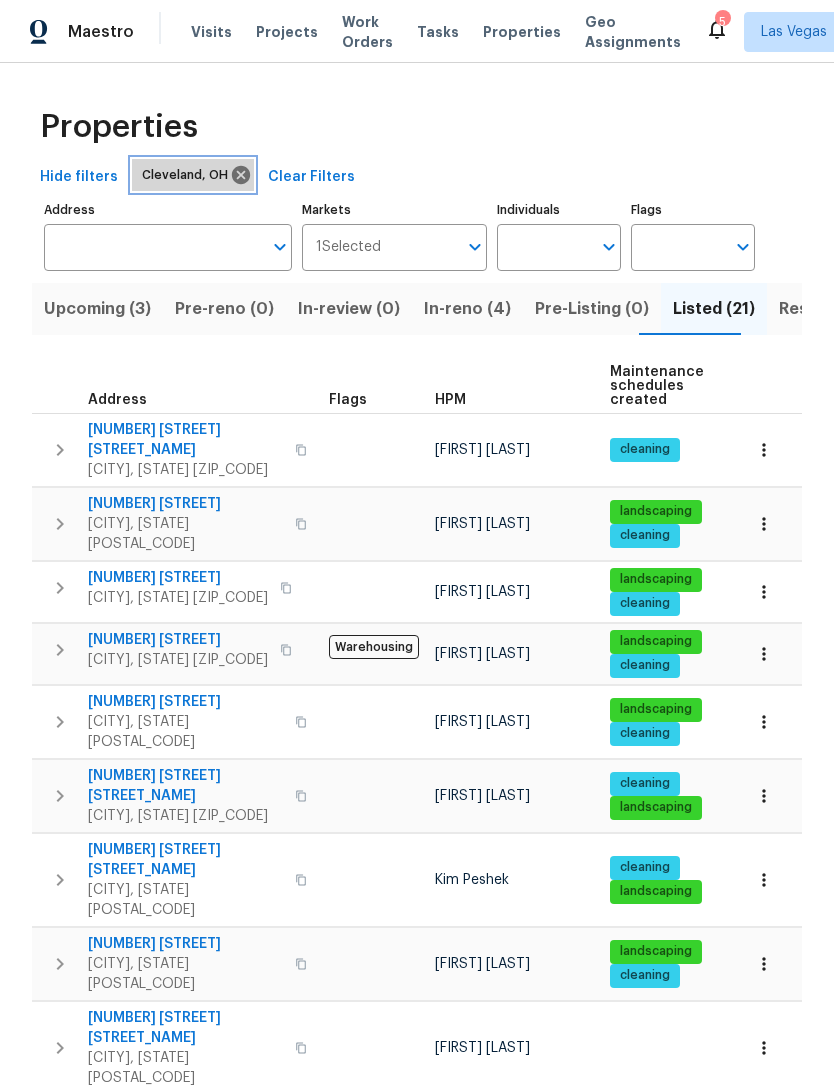 click 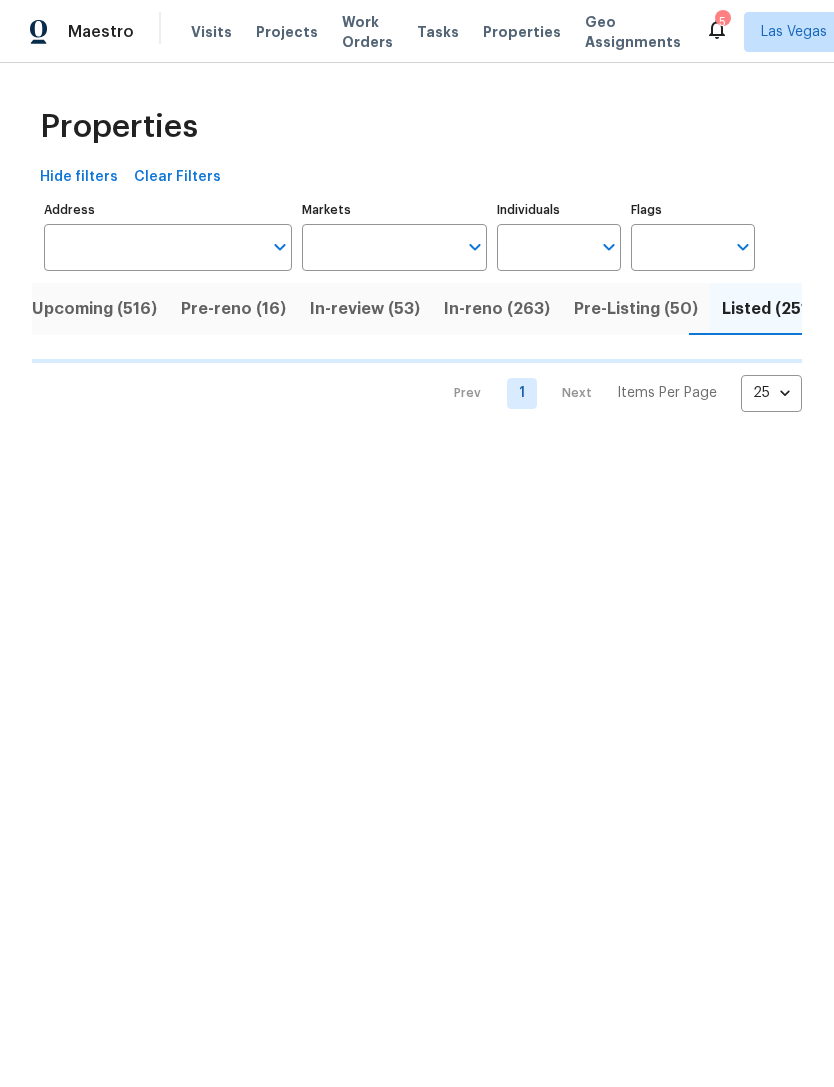 scroll, scrollTop: 0, scrollLeft: 19, axis: horizontal 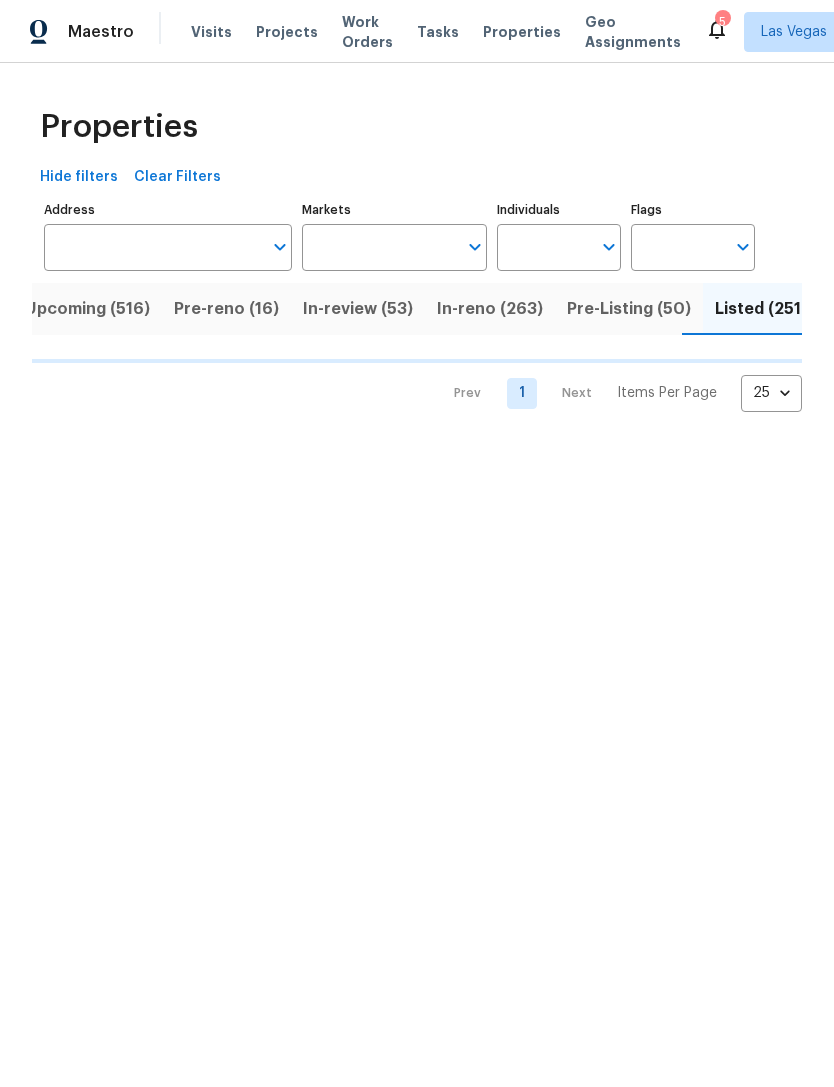 click on "Markets" at bounding box center [380, 247] 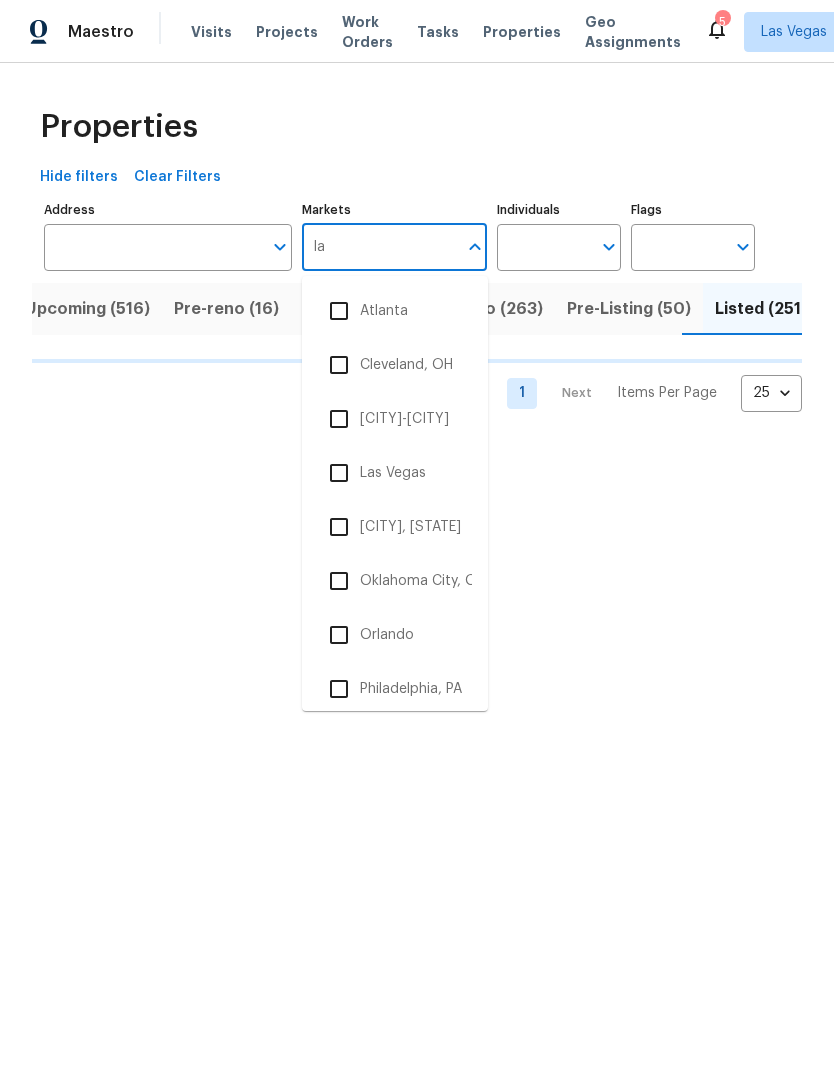 type on "[CITY]" 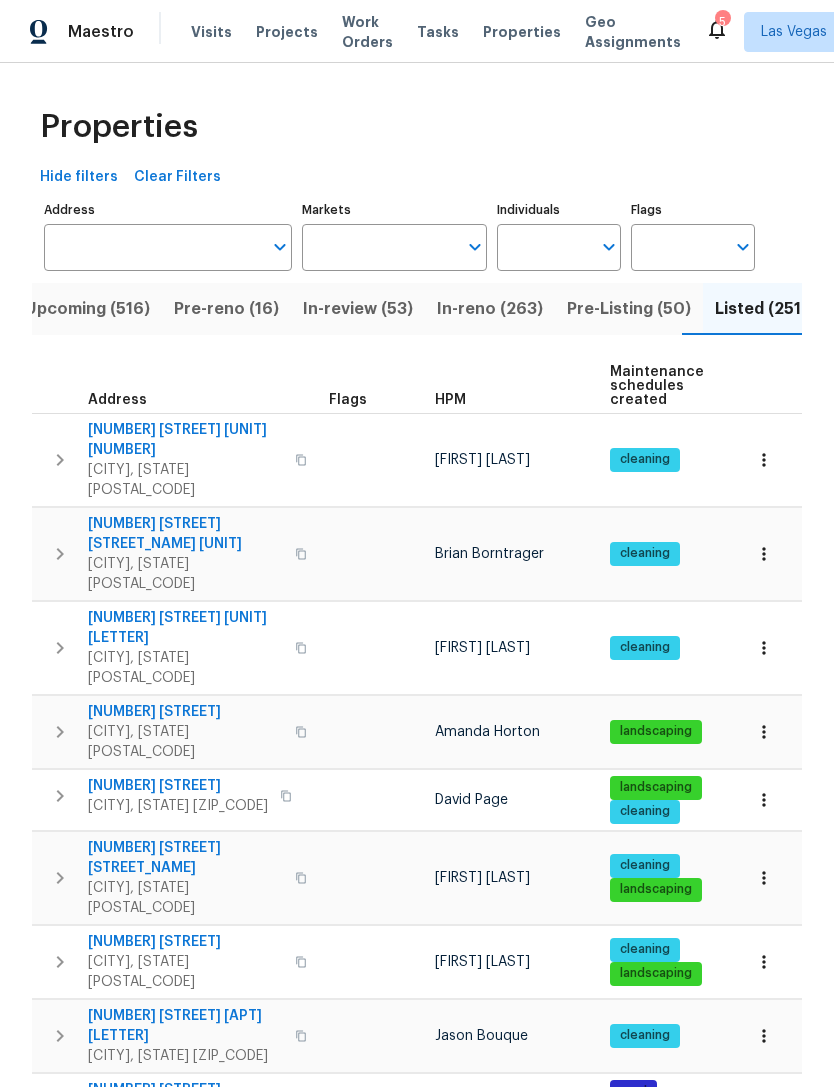 click on "Flags" at bounding box center [374, 386] 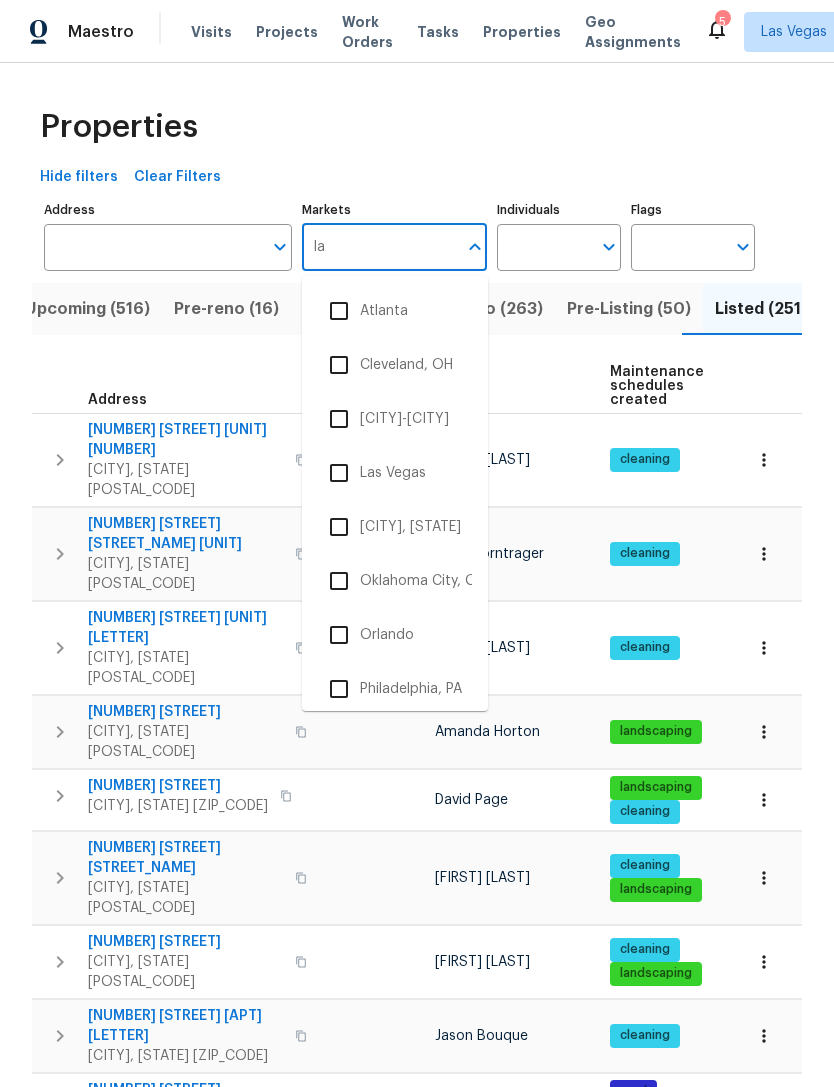 type on "[CITY]" 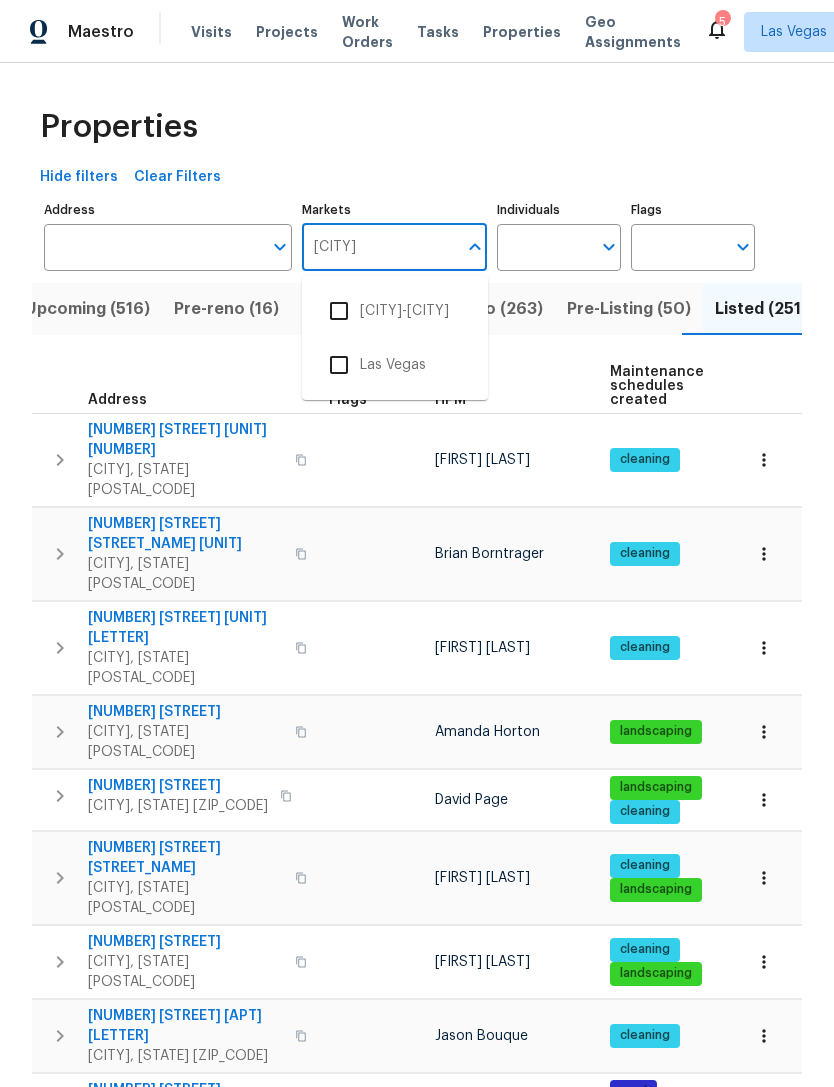 click at bounding box center [339, 365] 